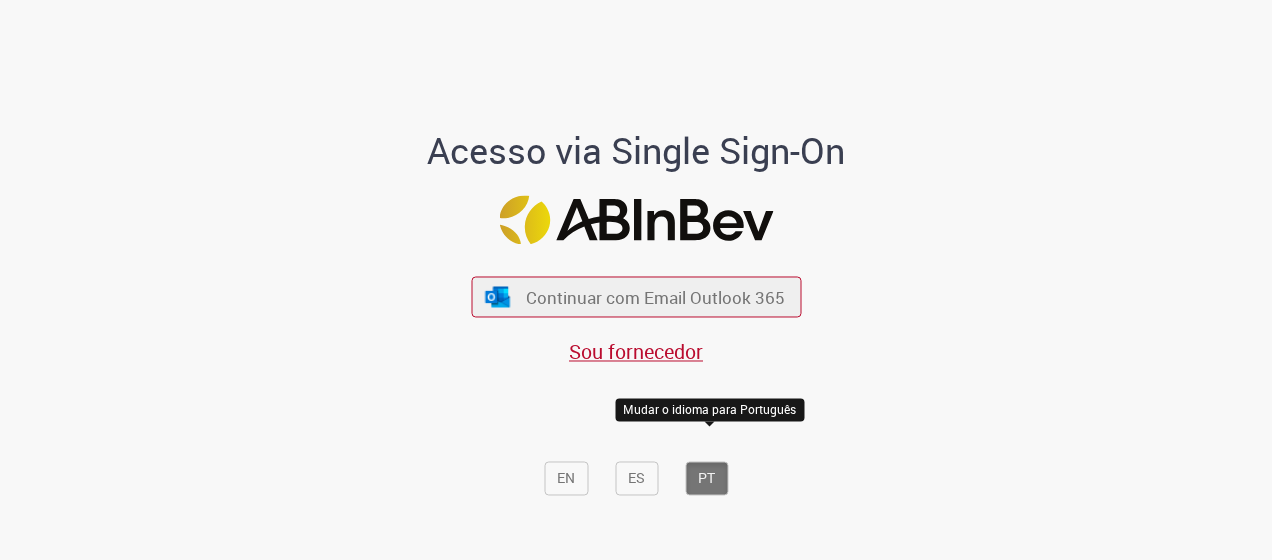 scroll, scrollTop: 0, scrollLeft: 0, axis: both 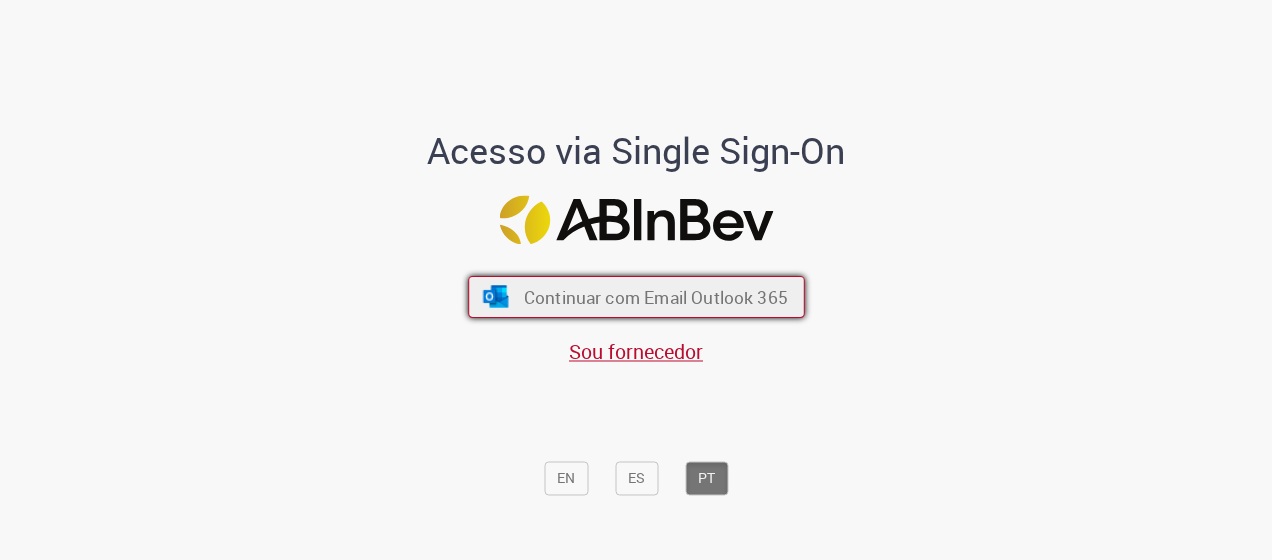 click on "Continuar com Email Outlook 365" at bounding box center (655, 296) 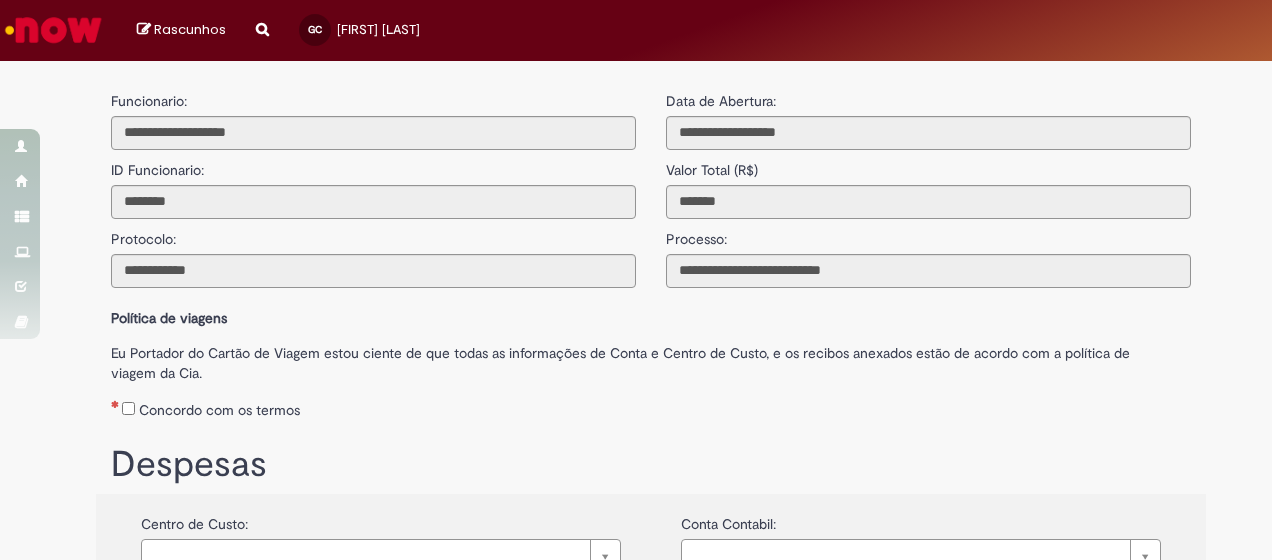 scroll, scrollTop: 0, scrollLeft: 0, axis: both 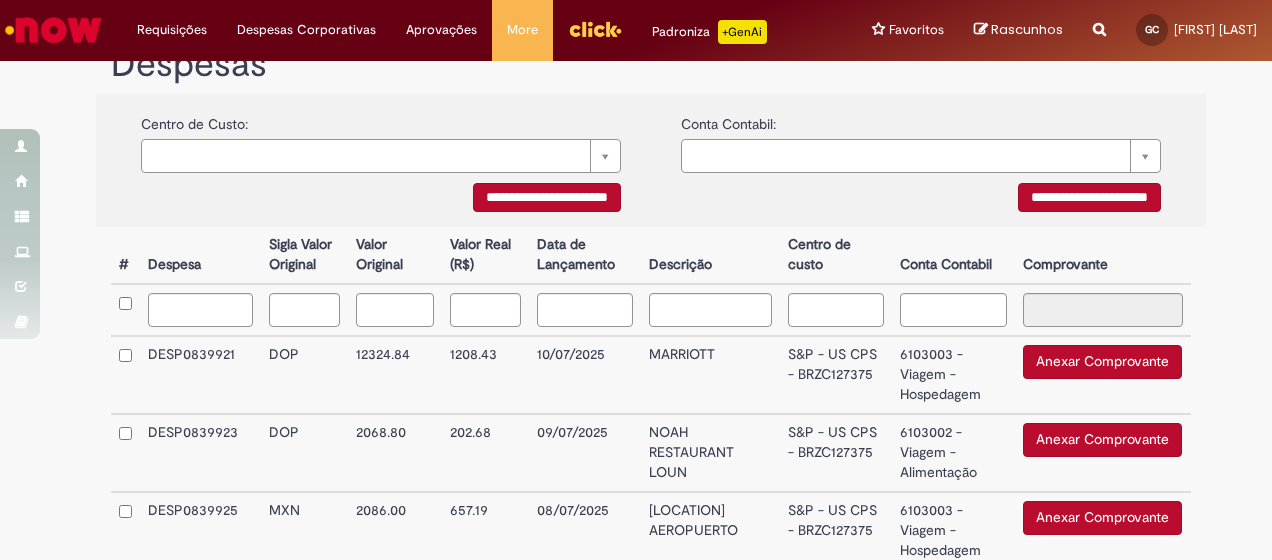 click on "12324.84" at bounding box center (395, 375) 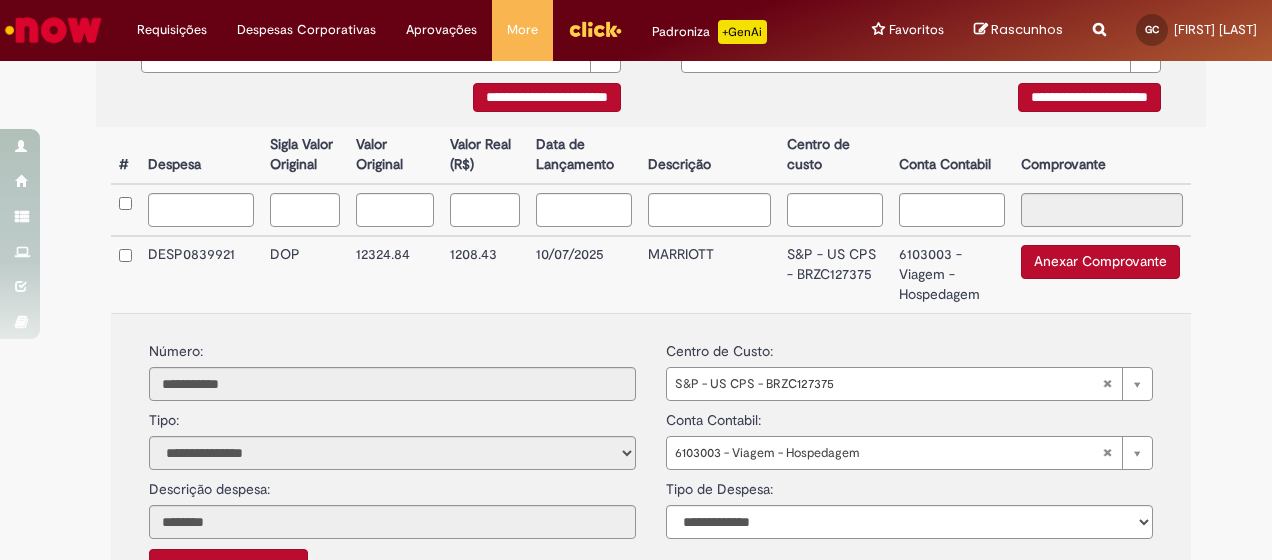 scroll, scrollTop: 600, scrollLeft: 0, axis: vertical 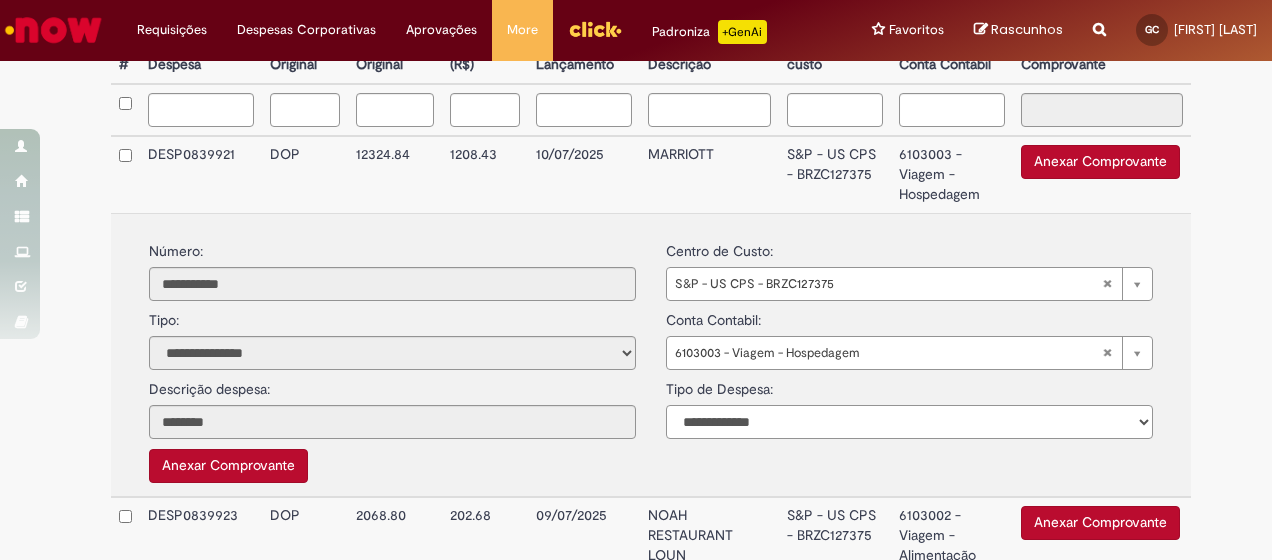 click on "**********" at bounding box center (909, 422) 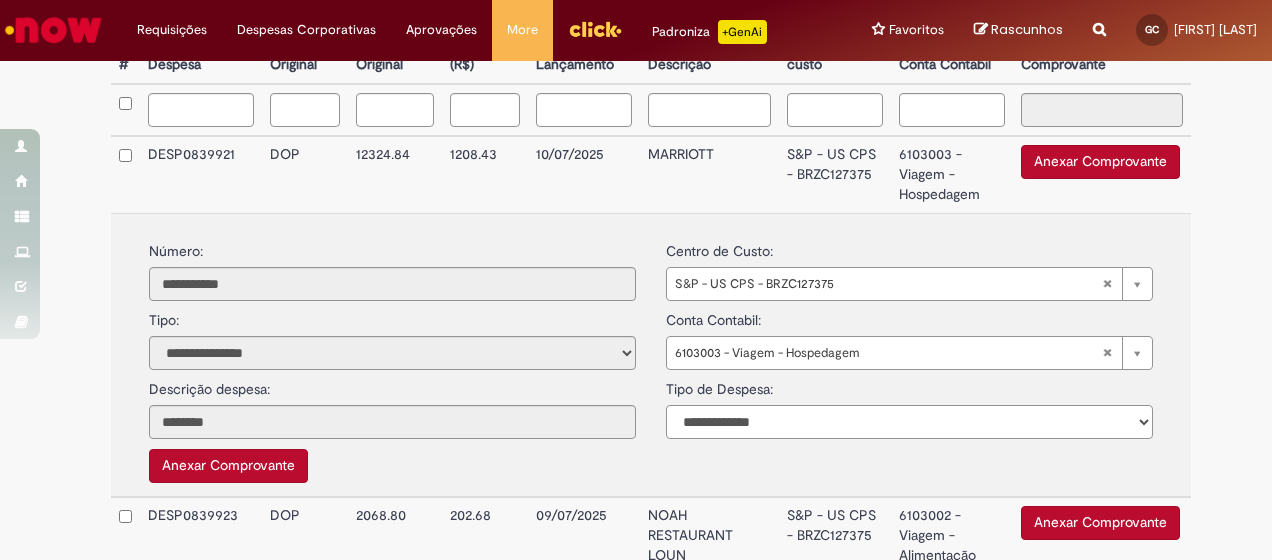 select on "*" 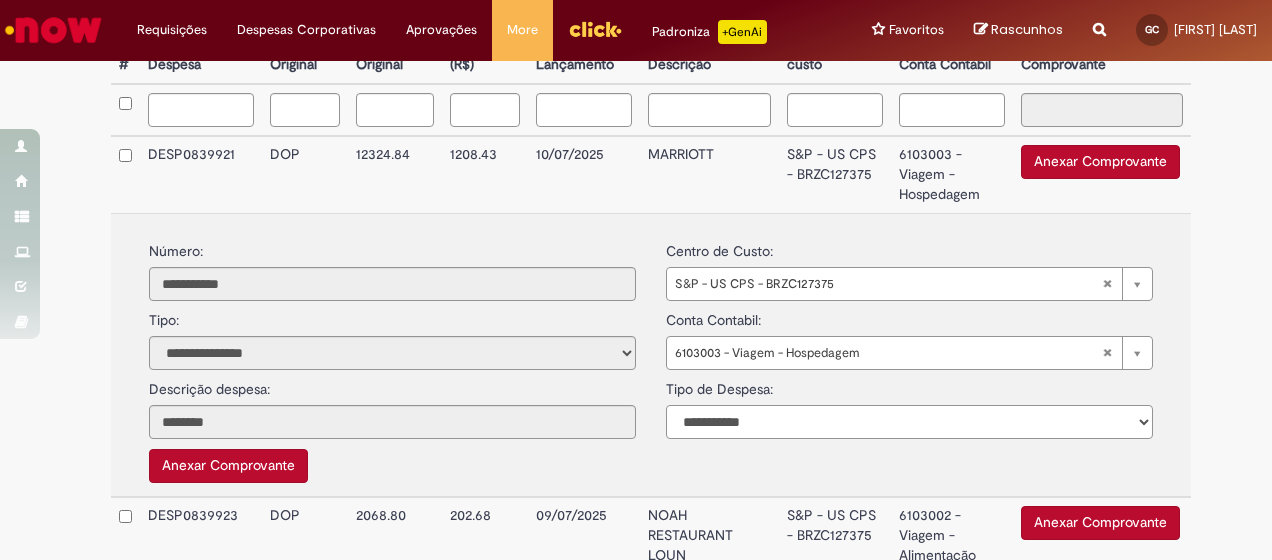 click on "**********" at bounding box center [909, 422] 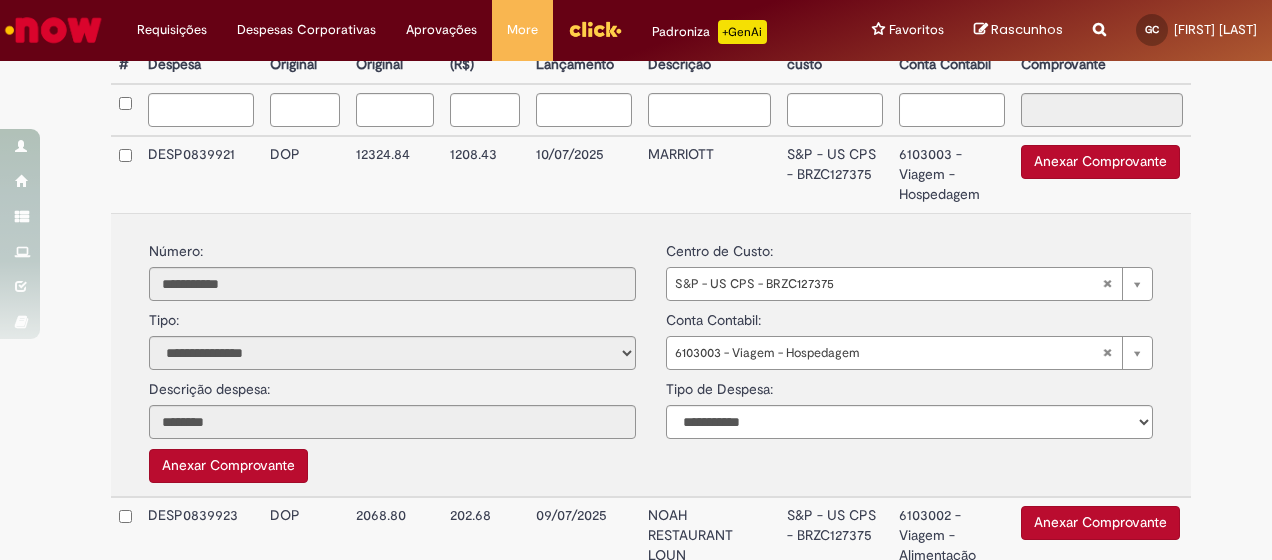 click on "Anexar Comprovante" at bounding box center (1100, 162) 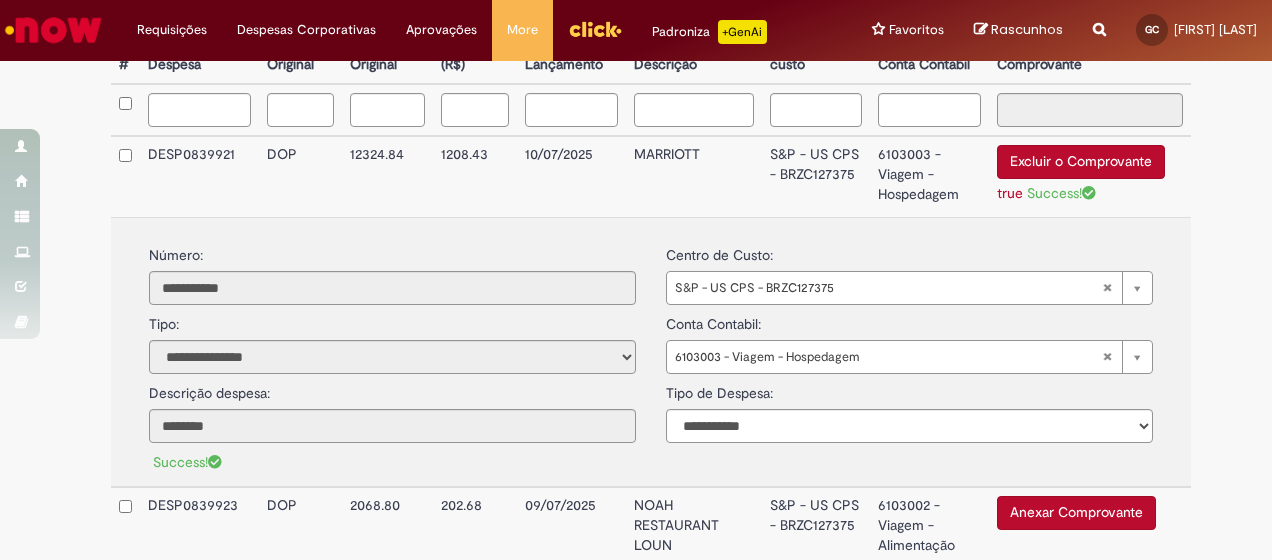 click on "DOP" at bounding box center (300, 176) 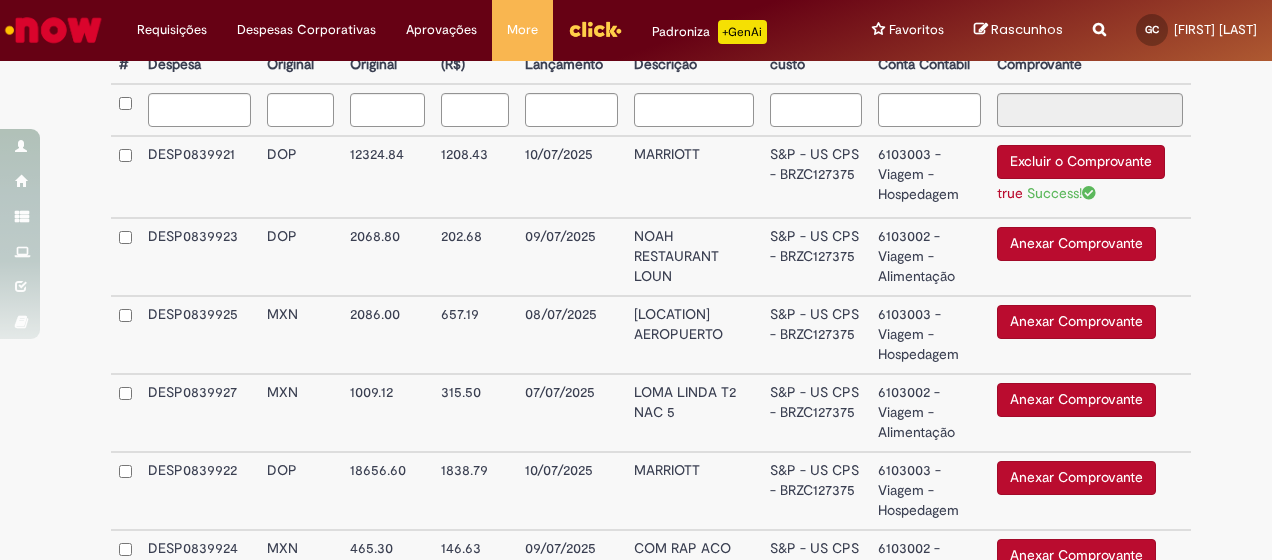 click on "S&P - US CPS - BRZC127375" at bounding box center (816, 257) 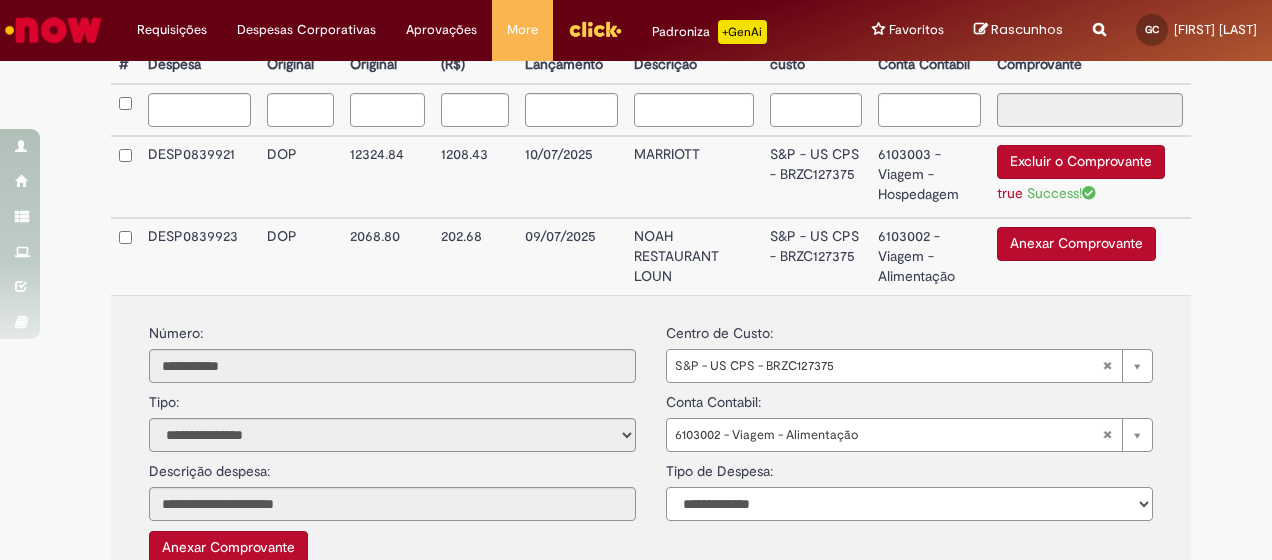 click on "**********" at bounding box center [909, 504] 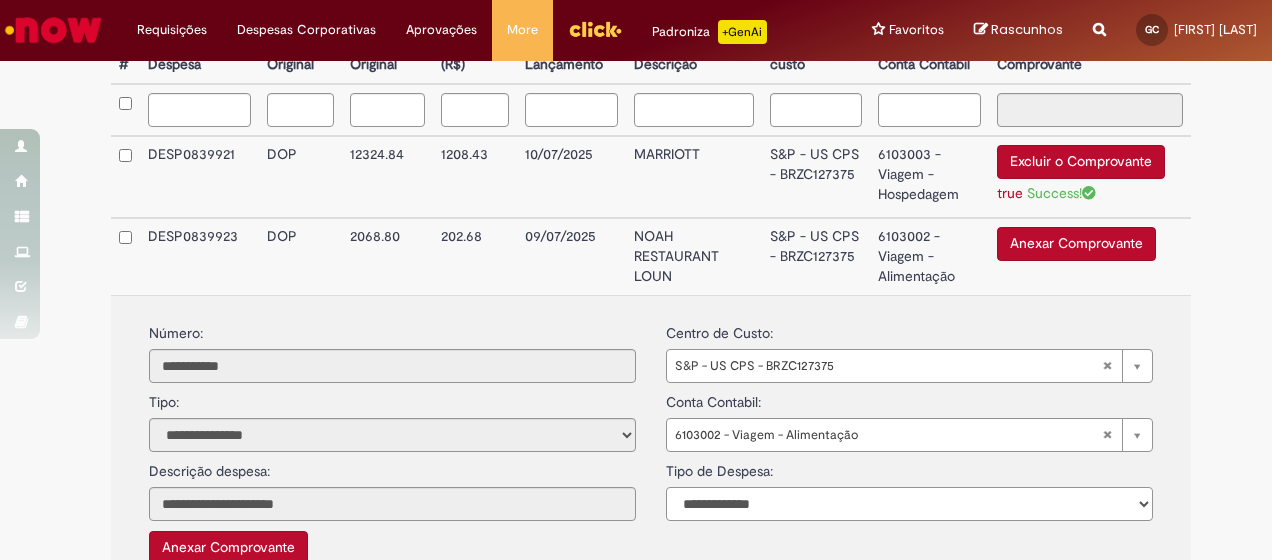 select on "*" 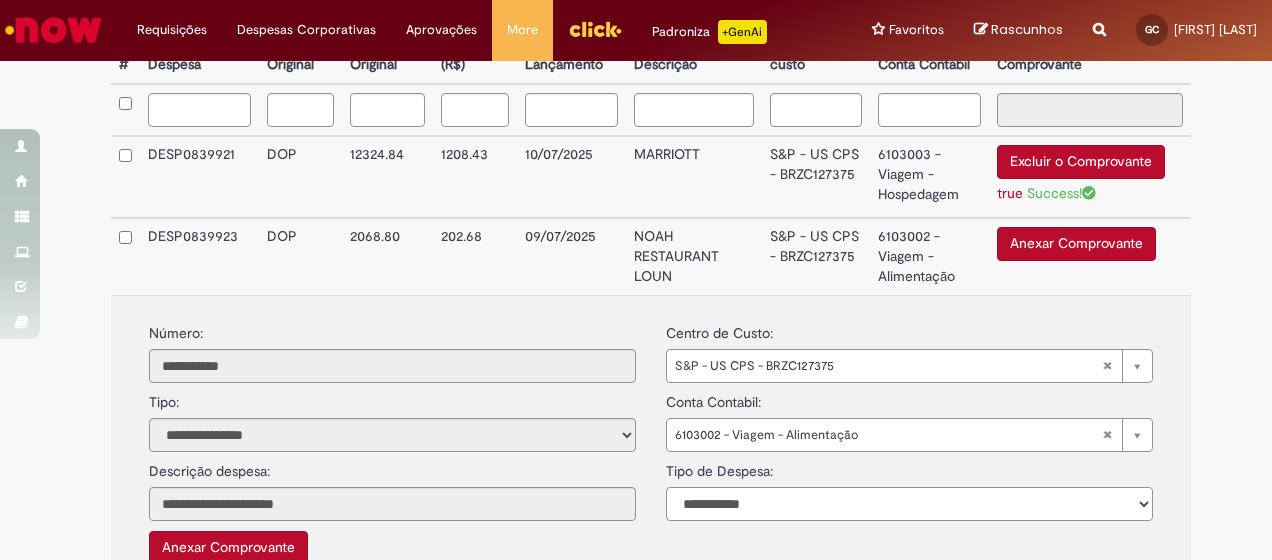 click on "**********" at bounding box center [909, 504] 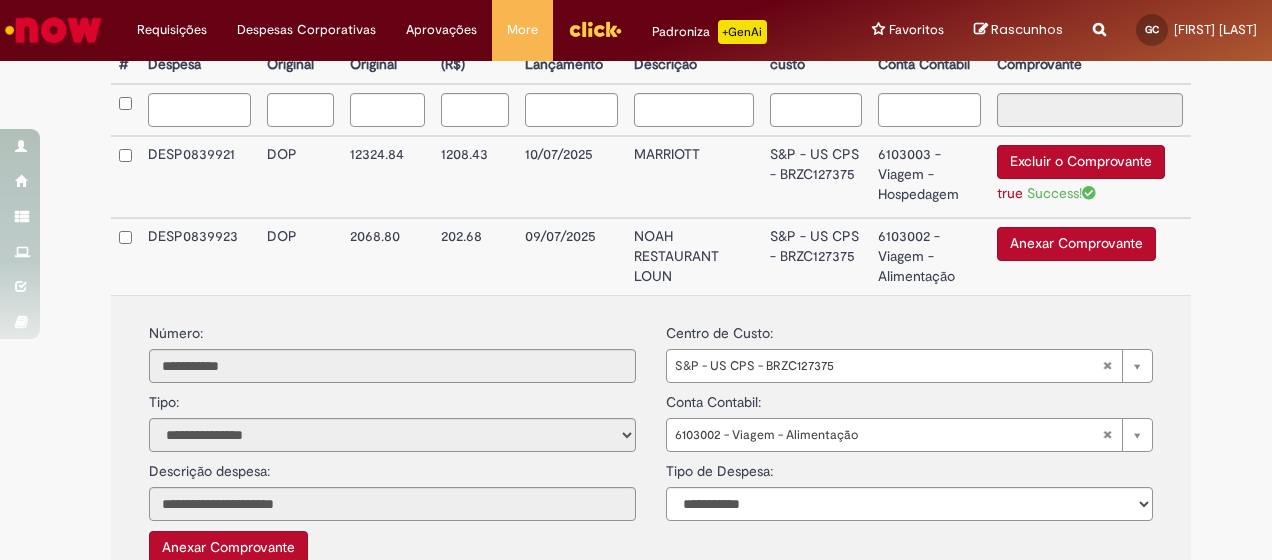 click on "Anexar Comprovante" at bounding box center (1076, 244) 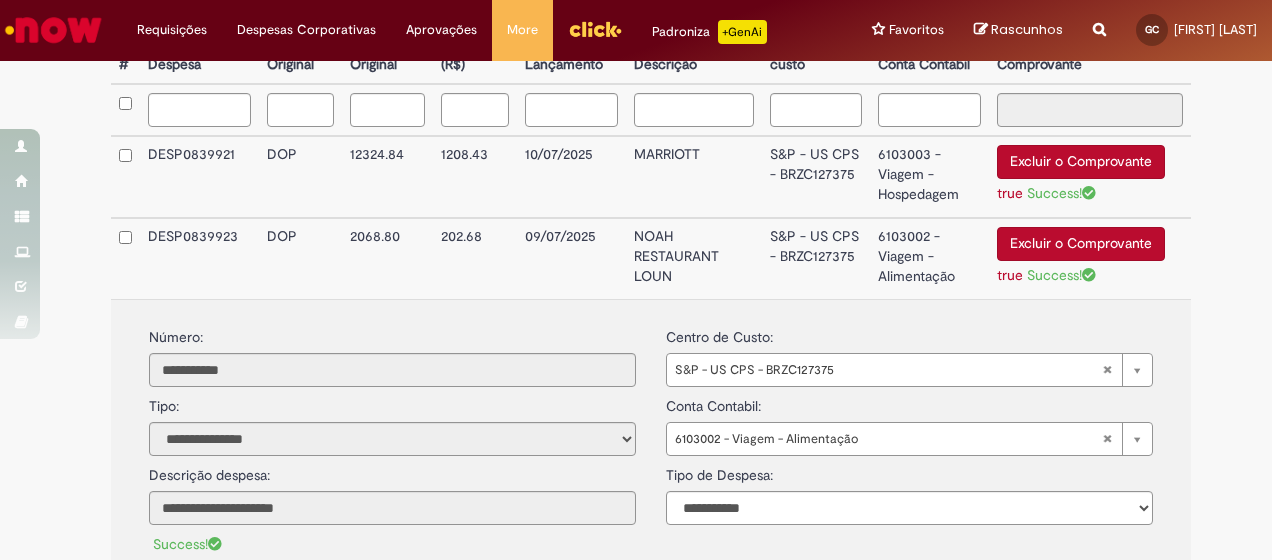 click on "DESP0839923" at bounding box center (199, 258) 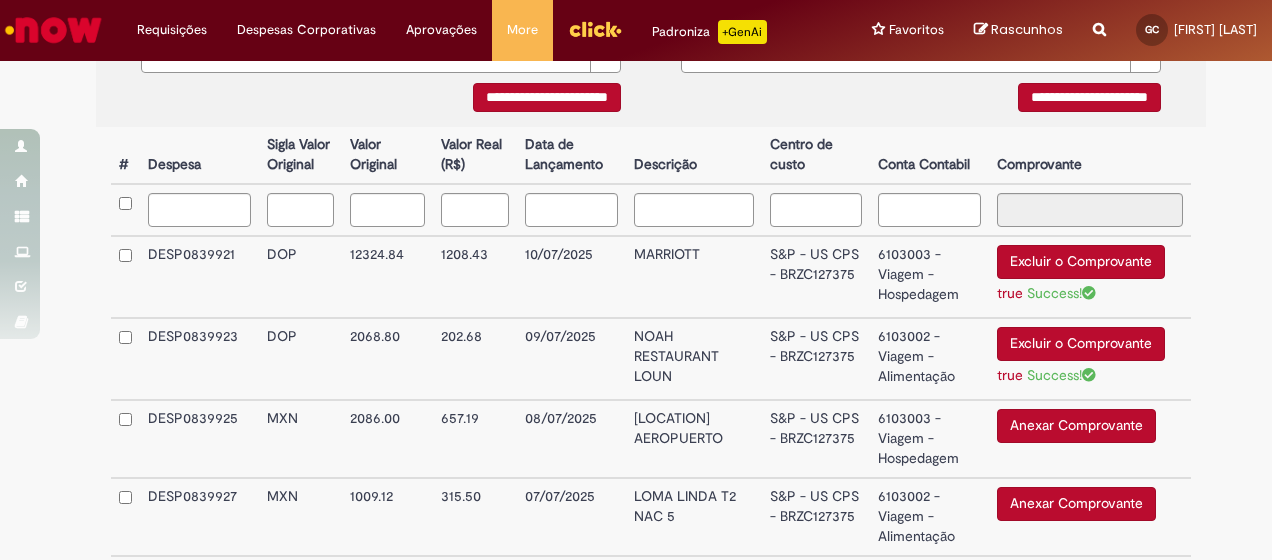 scroll, scrollTop: 600, scrollLeft: 0, axis: vertical 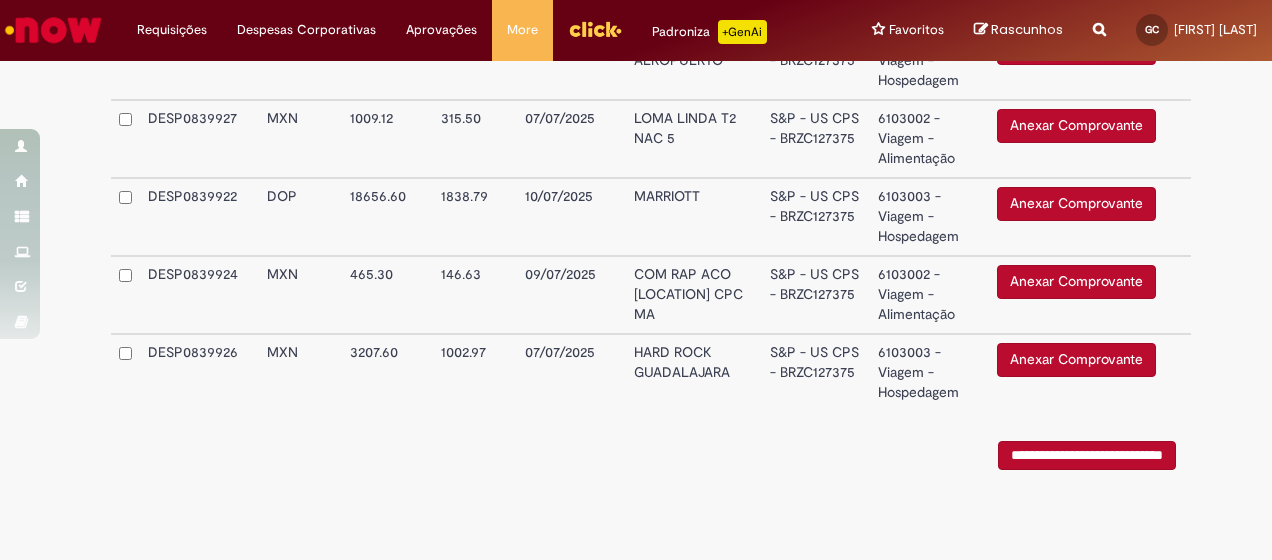 click on "MXN" at bounding box center (300, 372) 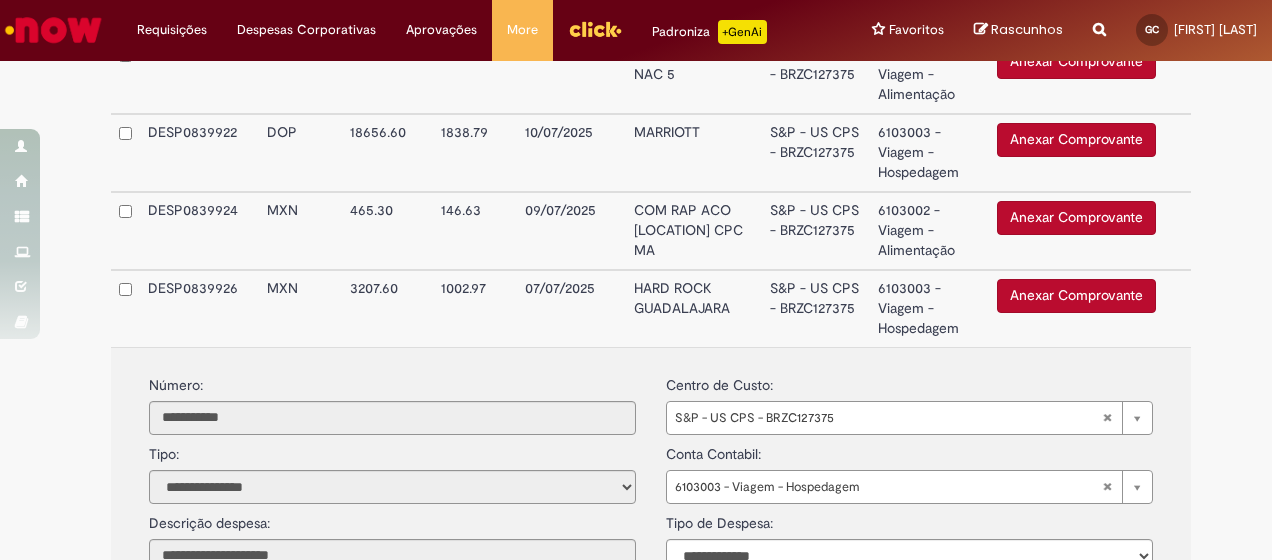 scroll, scrollTop: 982, scrollLeft: 0, axis: vertical 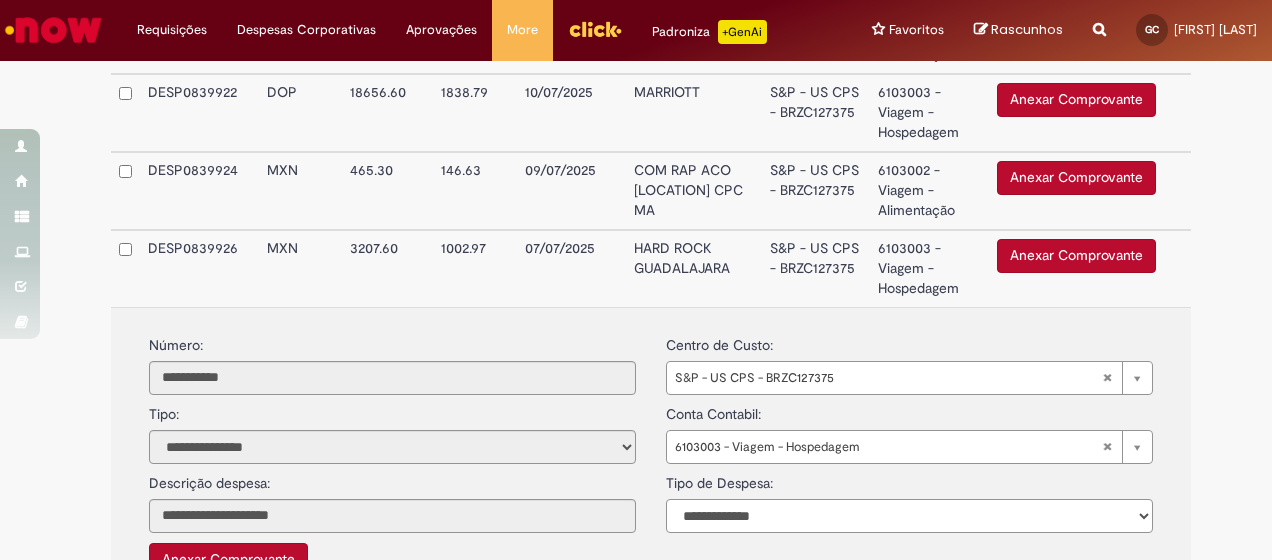 click on "**********" at bounding box center (909, 516) 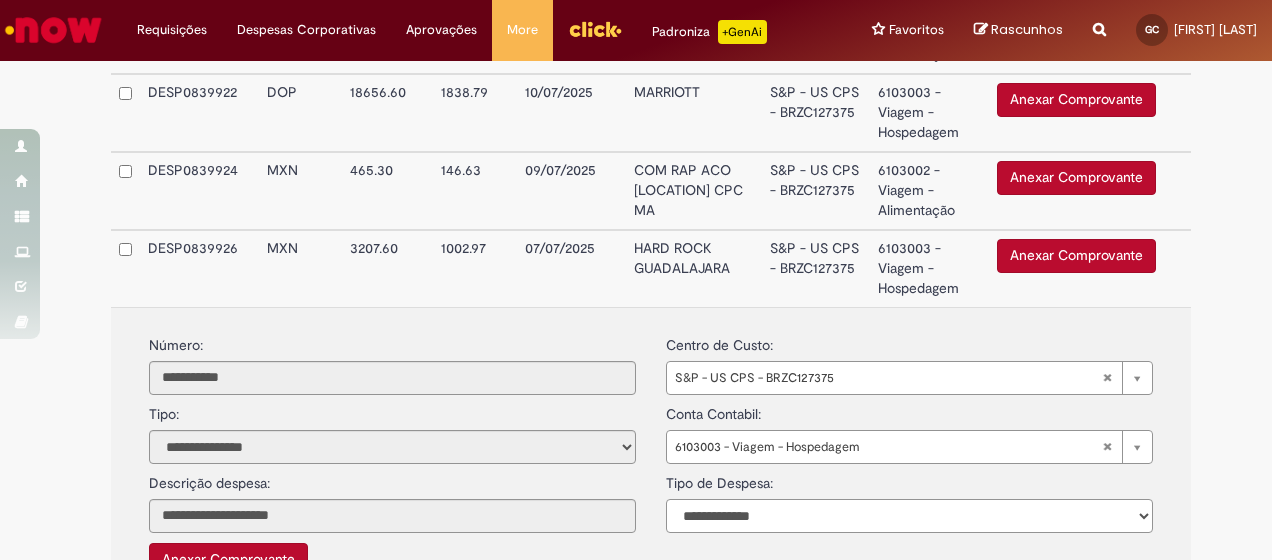 select on "*" 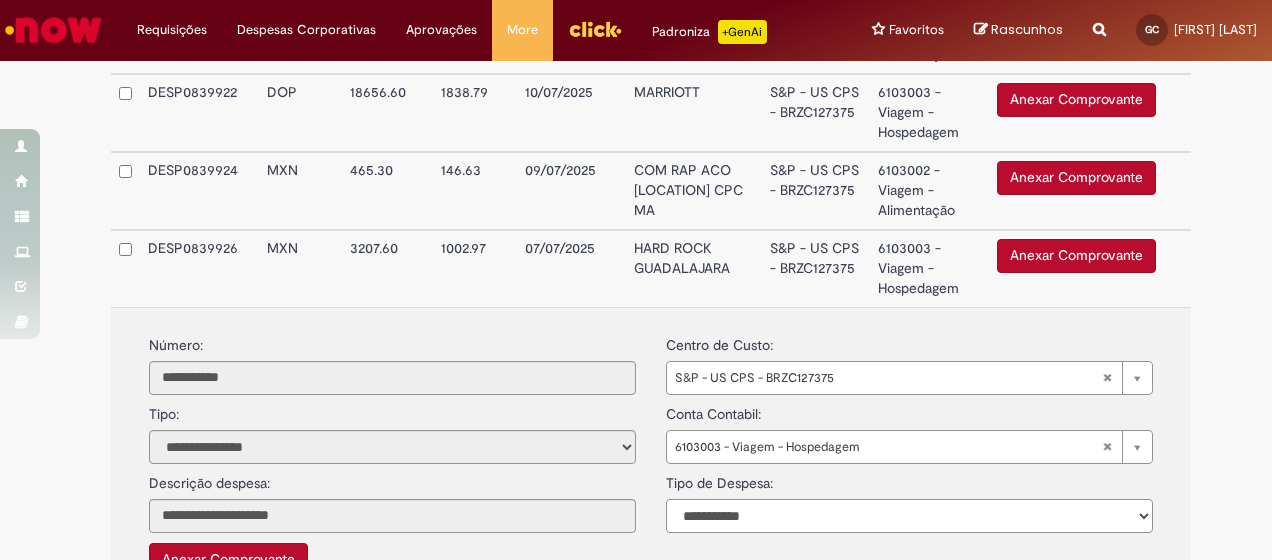 click on "**********" at bounding box center (909, 516) 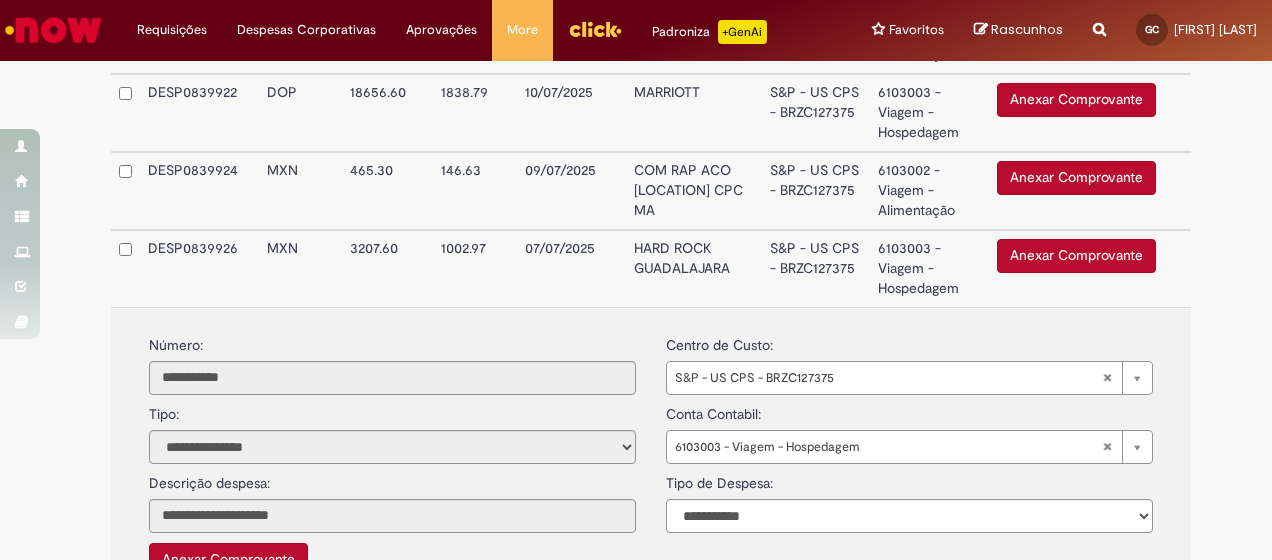 click on "Anexar Comprovante" at bounding box center [1076, 256] 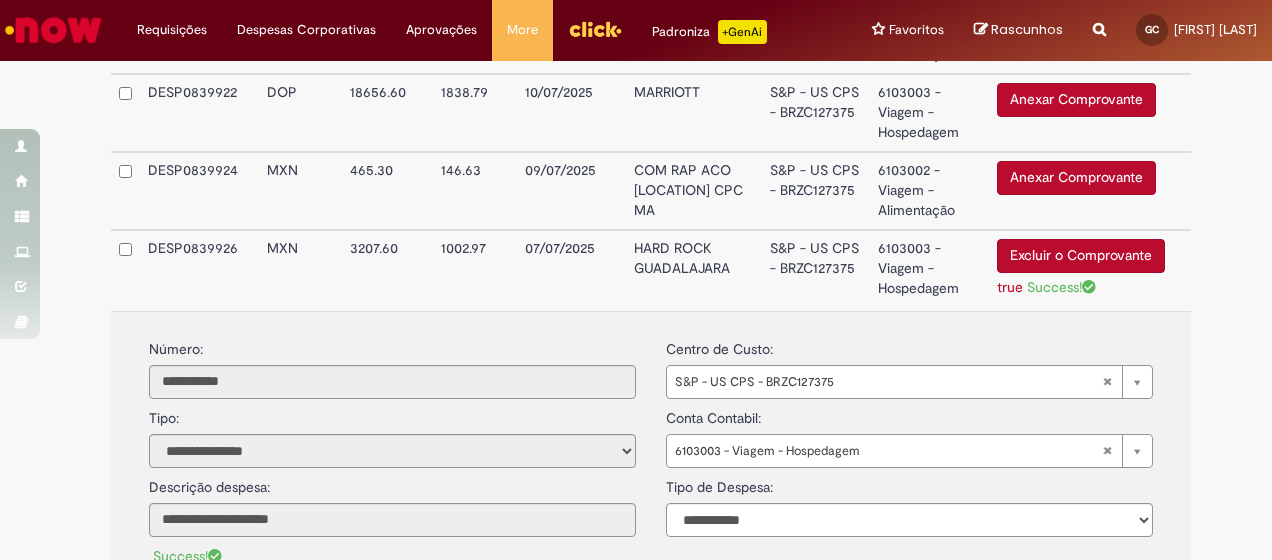 click on "DESP0839926" at bounding box center (199, 270) 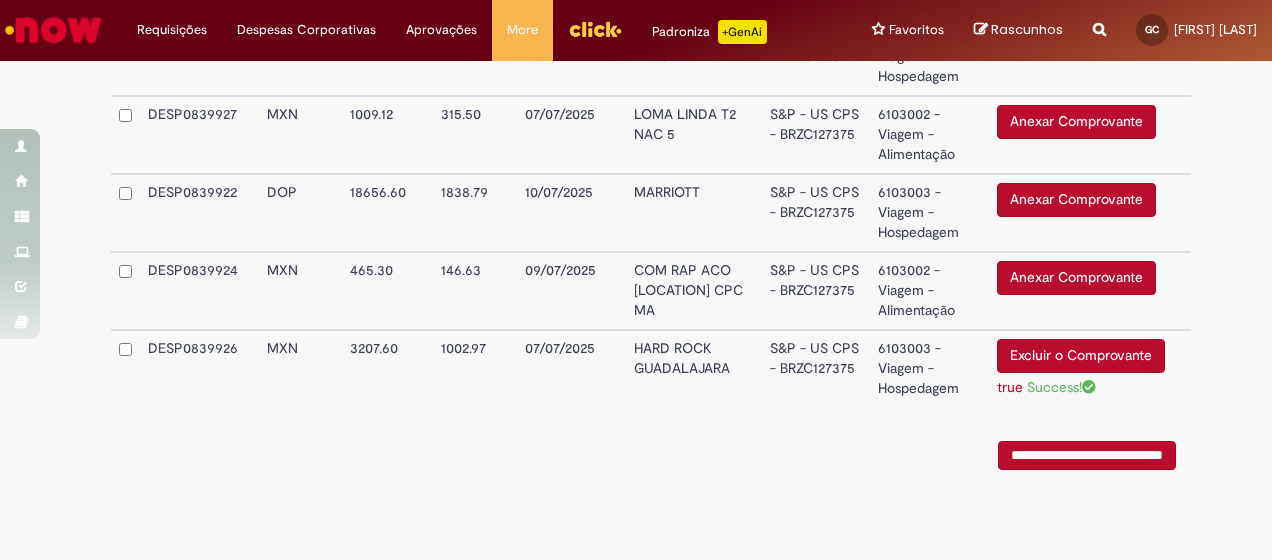 scroll, scrollTop: 786, scrollLeft: 0, axis: vertical 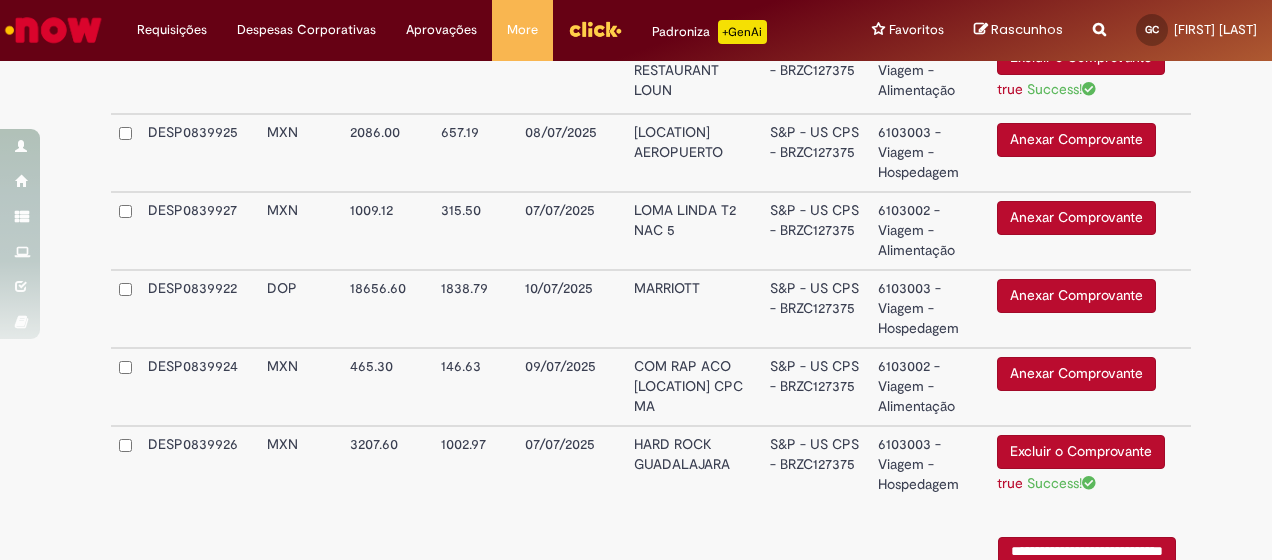 click on "DESP0839927" at bounding box center (199, 231) 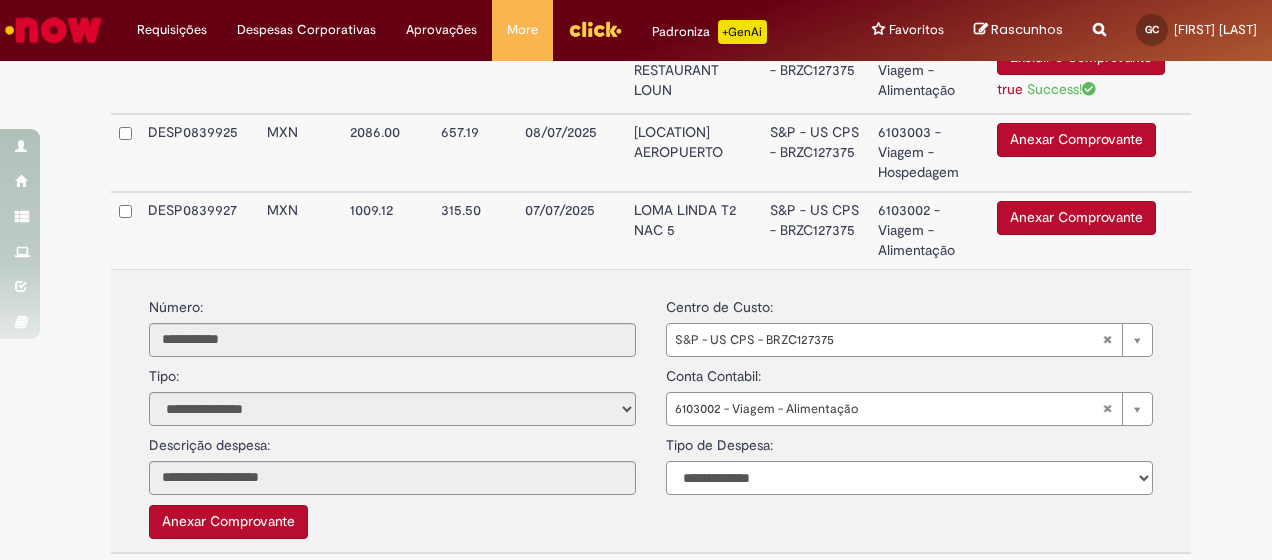 click on "**********" at bounding box center (909, 478) 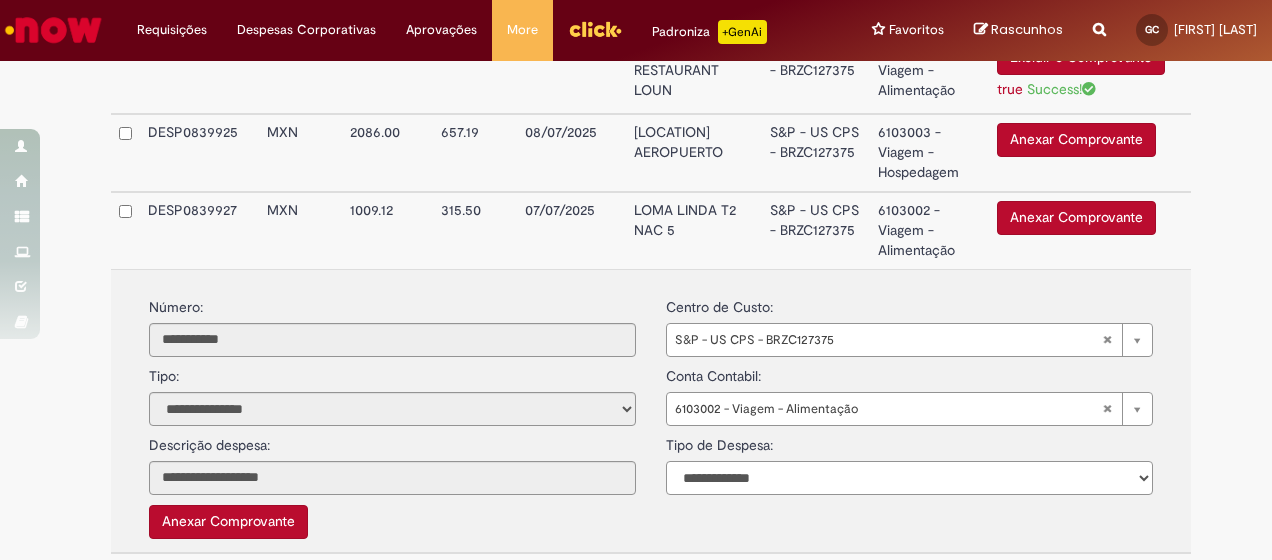select on "*" 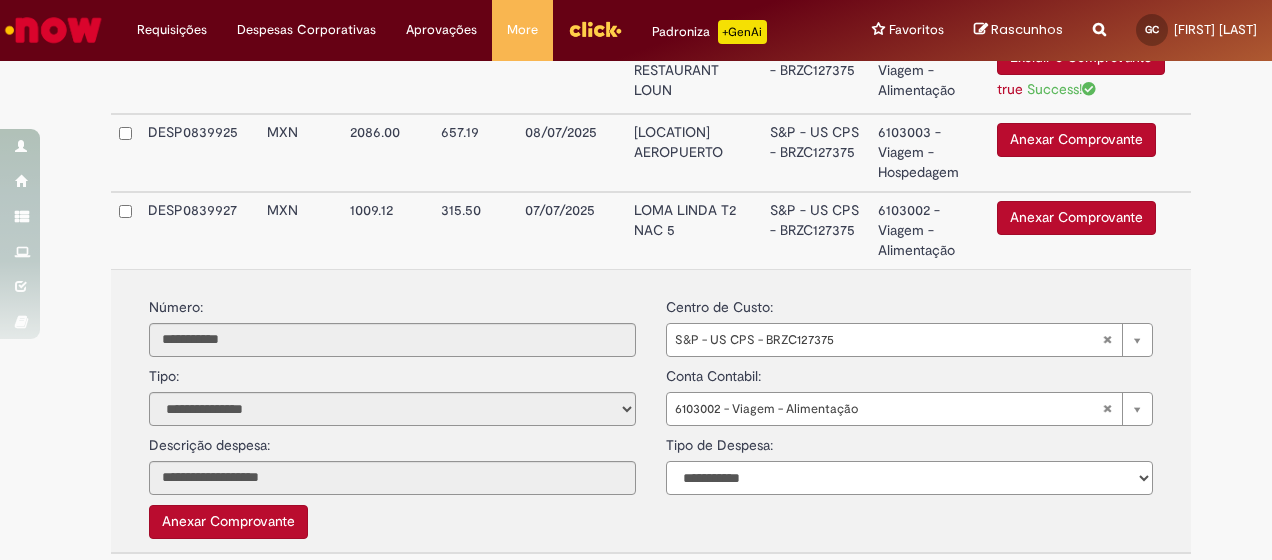 click on "**********" at bounding box center (909, 478) 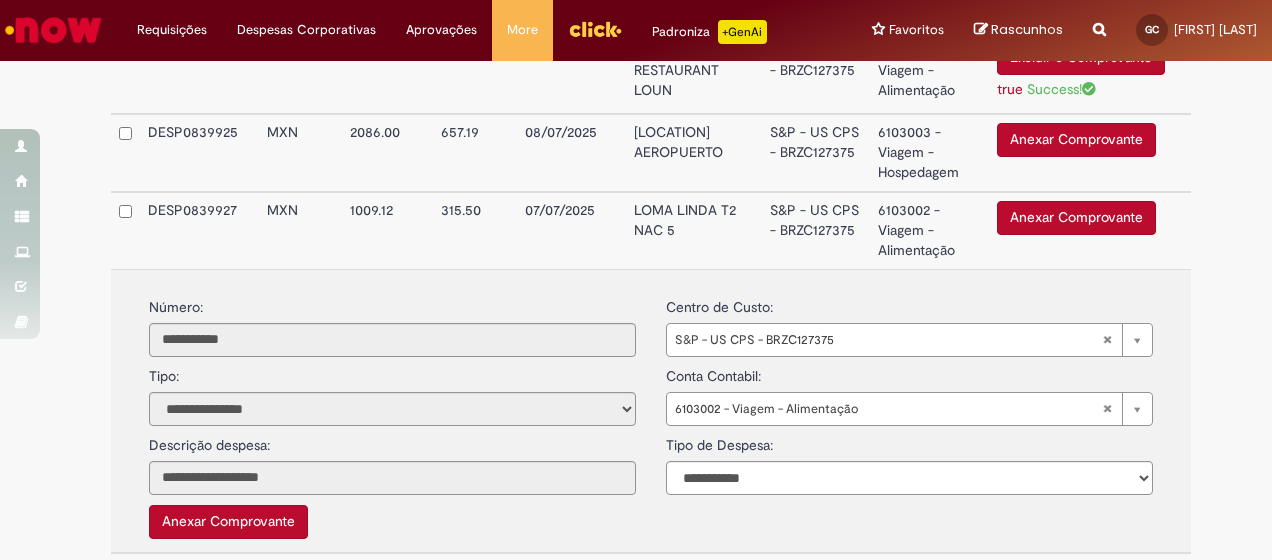 click on "Anexar Comprovante" at bounding box center [1076, 218] 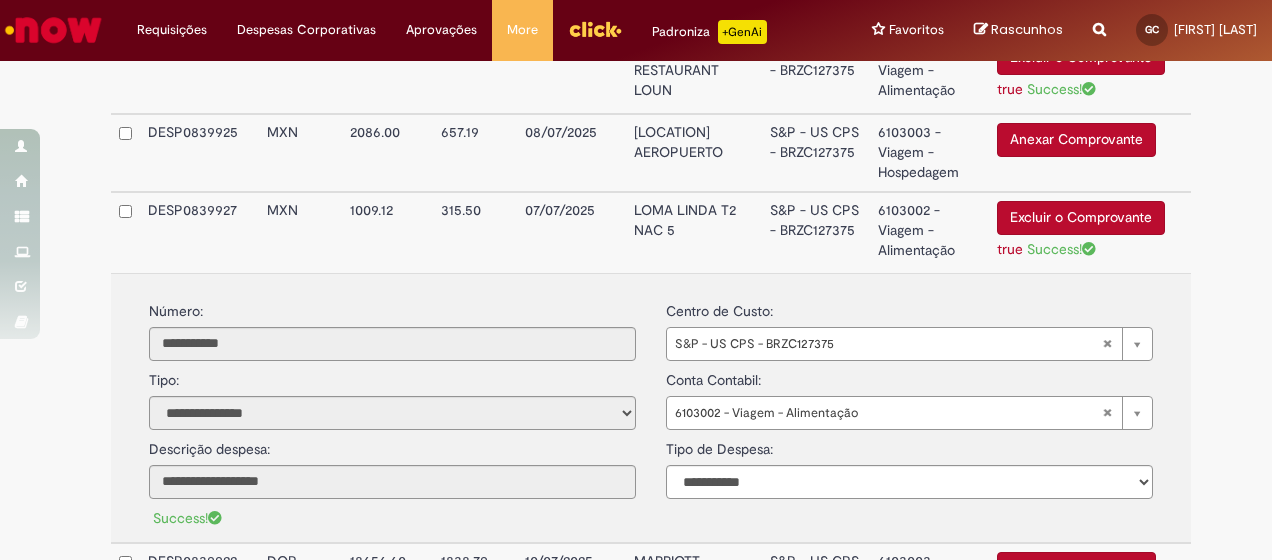 click on "DESP0839927" at bounding box center (199, 232) 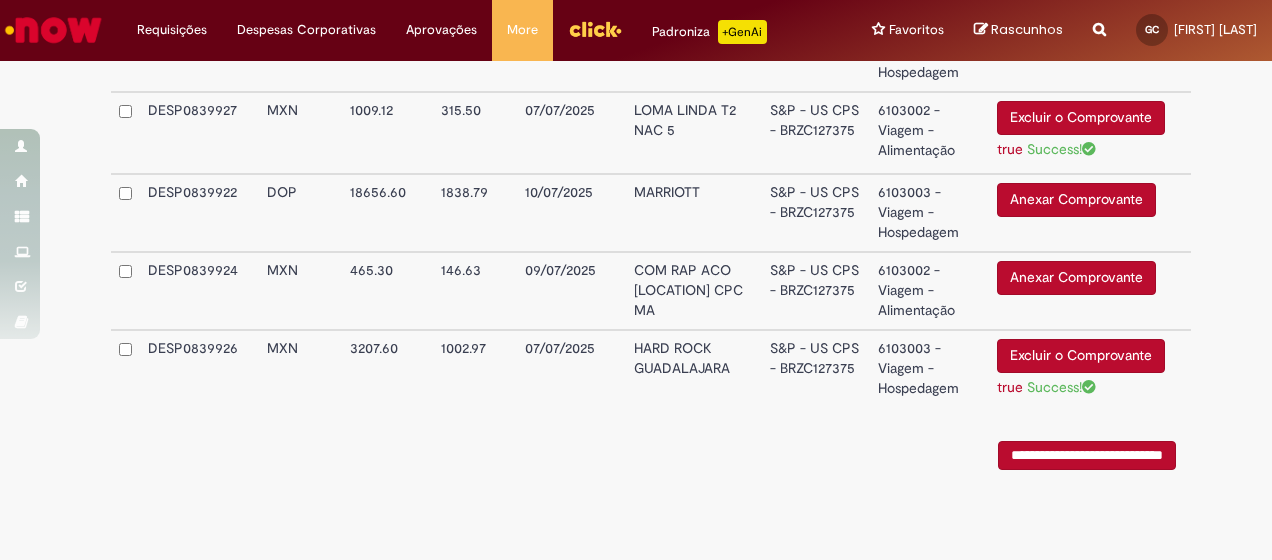 scroll, scrollTop: 688, scrollLeft: 0, axis: vertical 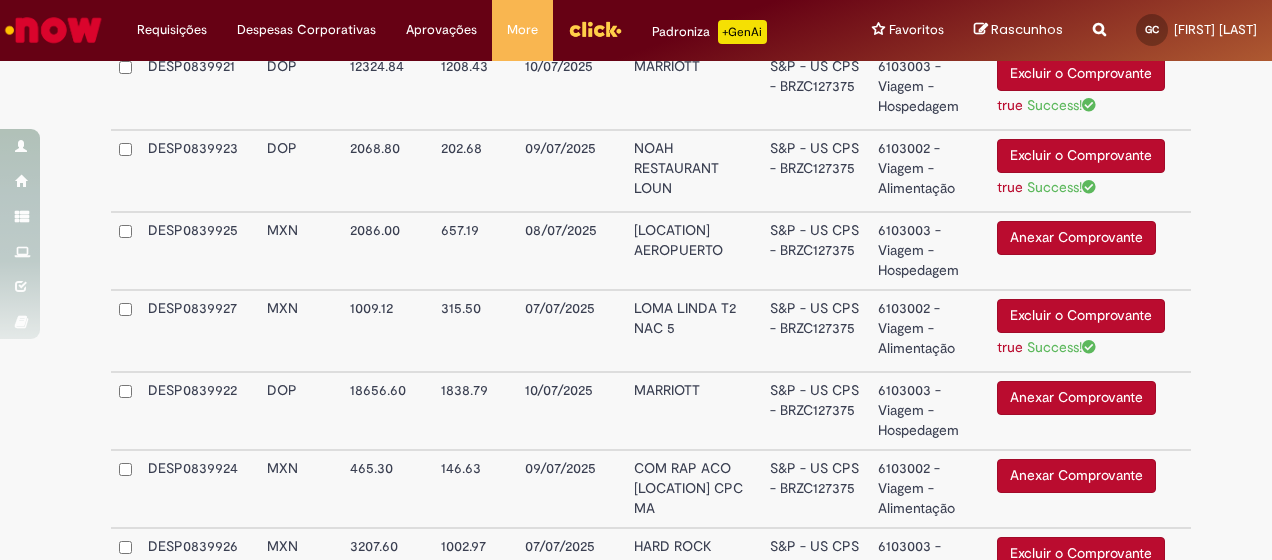 click on "[LOCATION] AEROPUERTO" at bounding box center (694, 251) 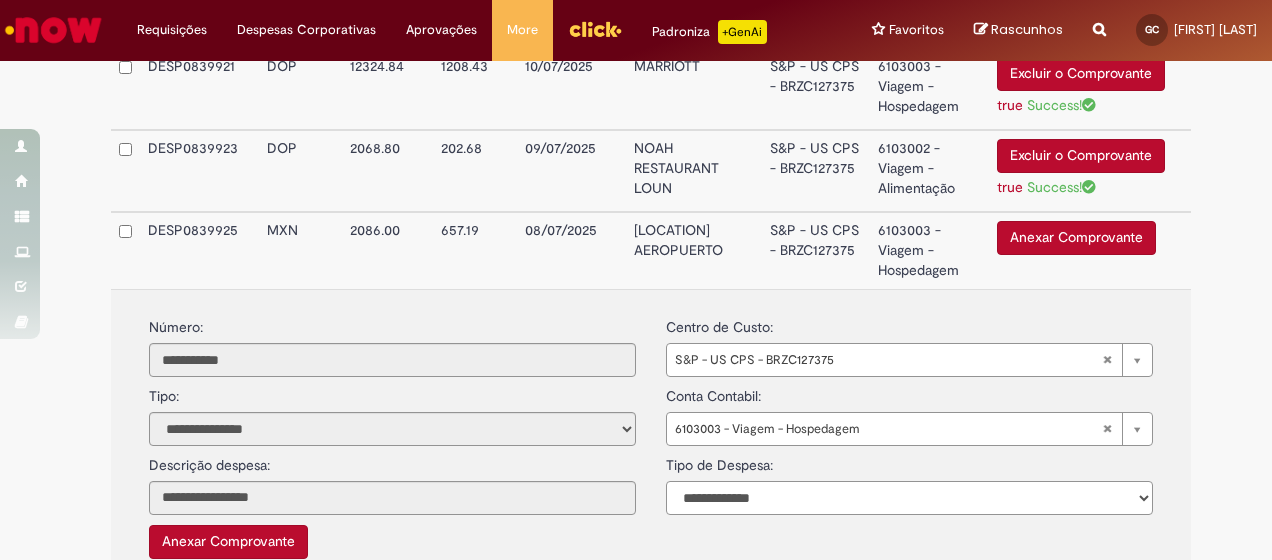 click on "**********" at bounding box center (909, 498) 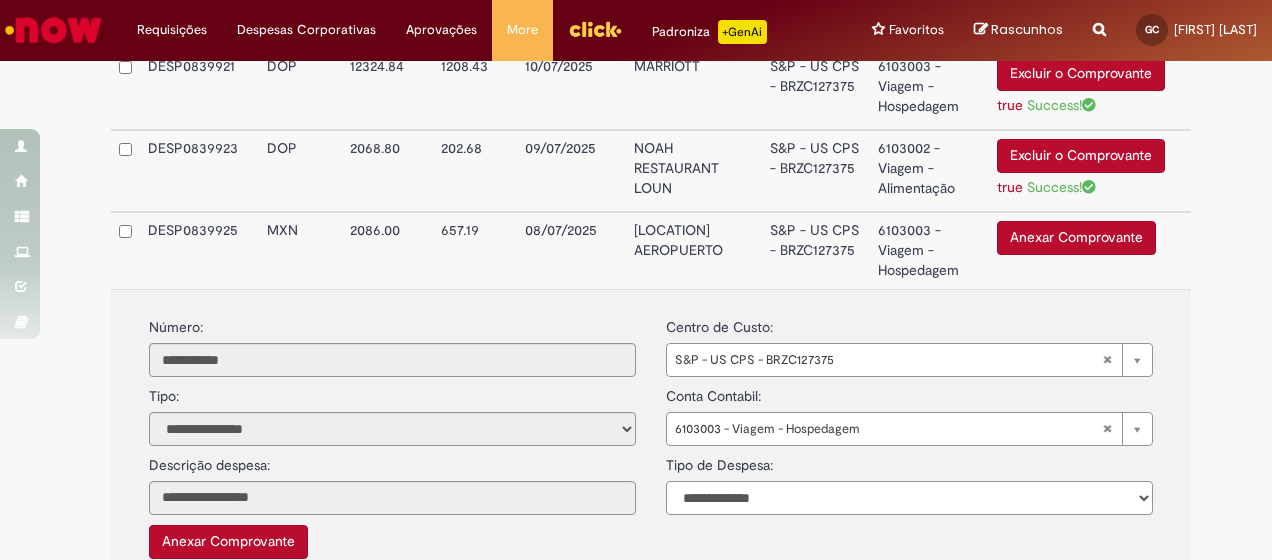 select on "*" 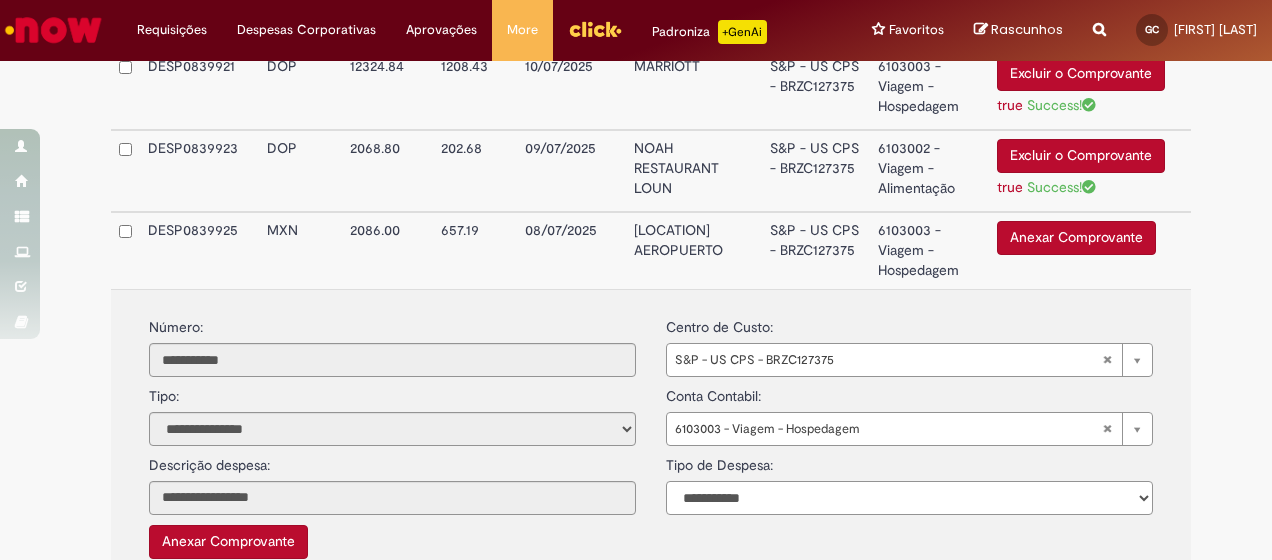 click on "**********" at bounding box center (909, 498) 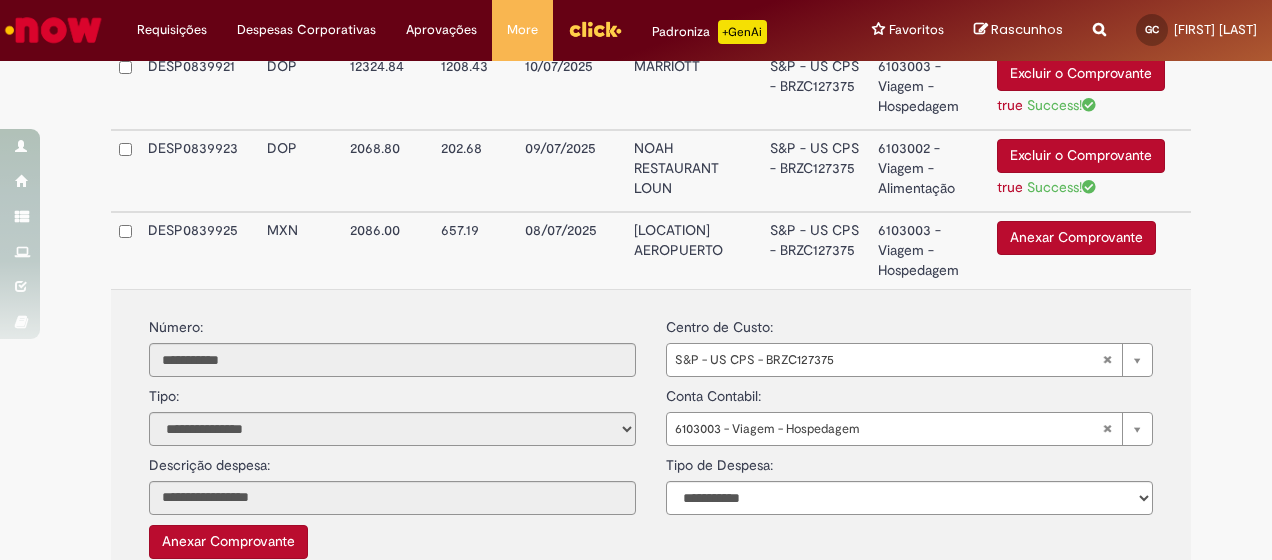click on "Anexar Comprovante" at bounding box center (1076, 238) 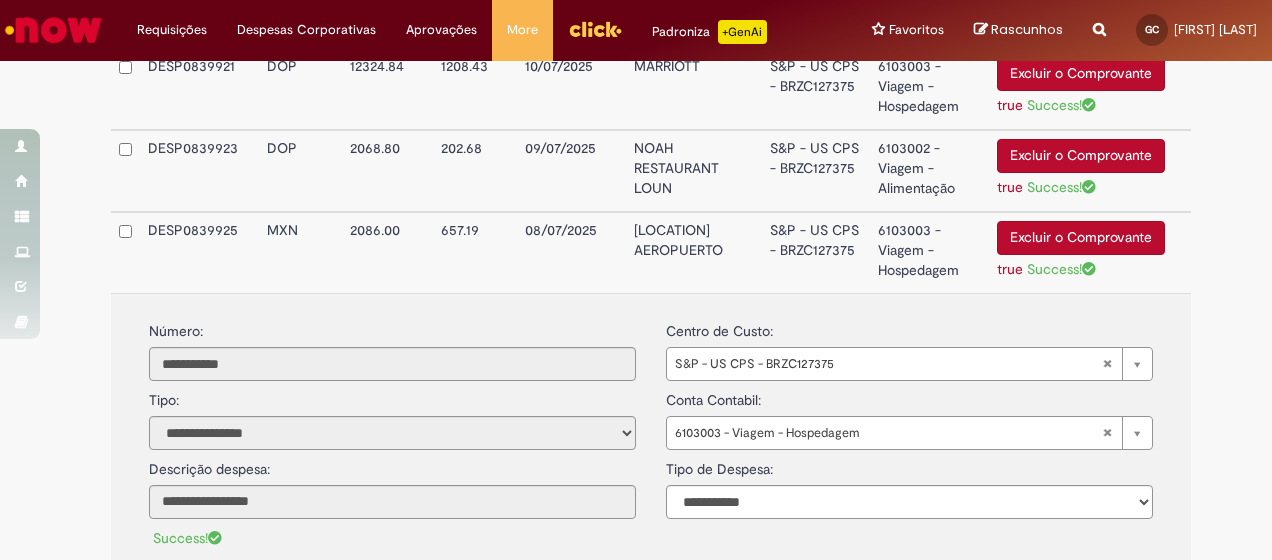 click on "MXN" at bounding box center (300, 252) 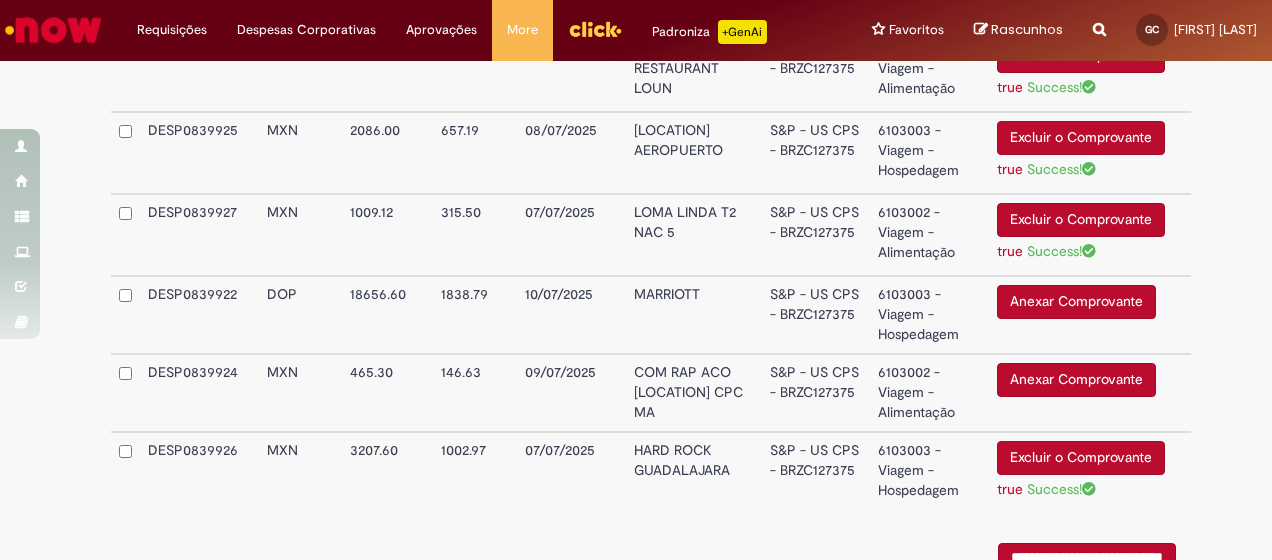 scroll, scrollTop: 888, scrollLeft: 0, axis: vertical 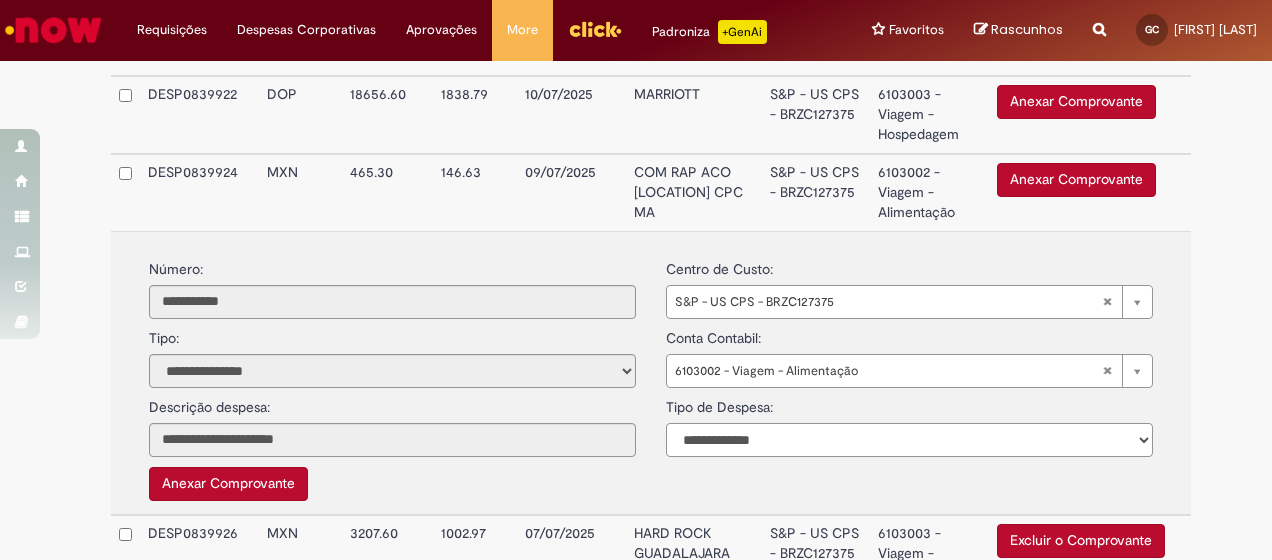 click on "**********" at bounding box center [909, 440] 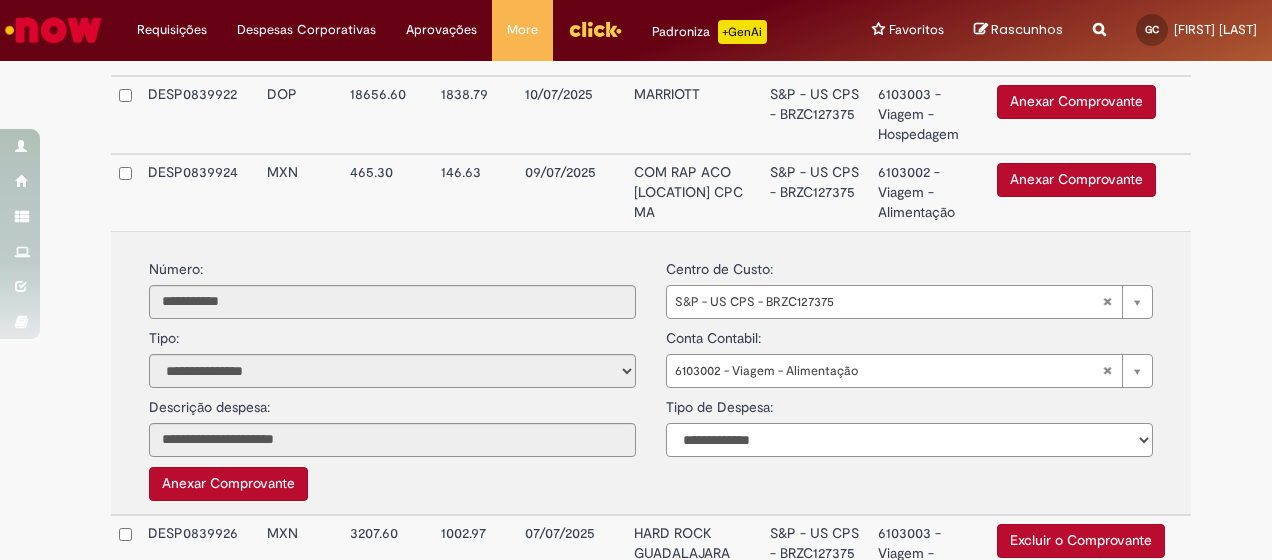 select on "*" 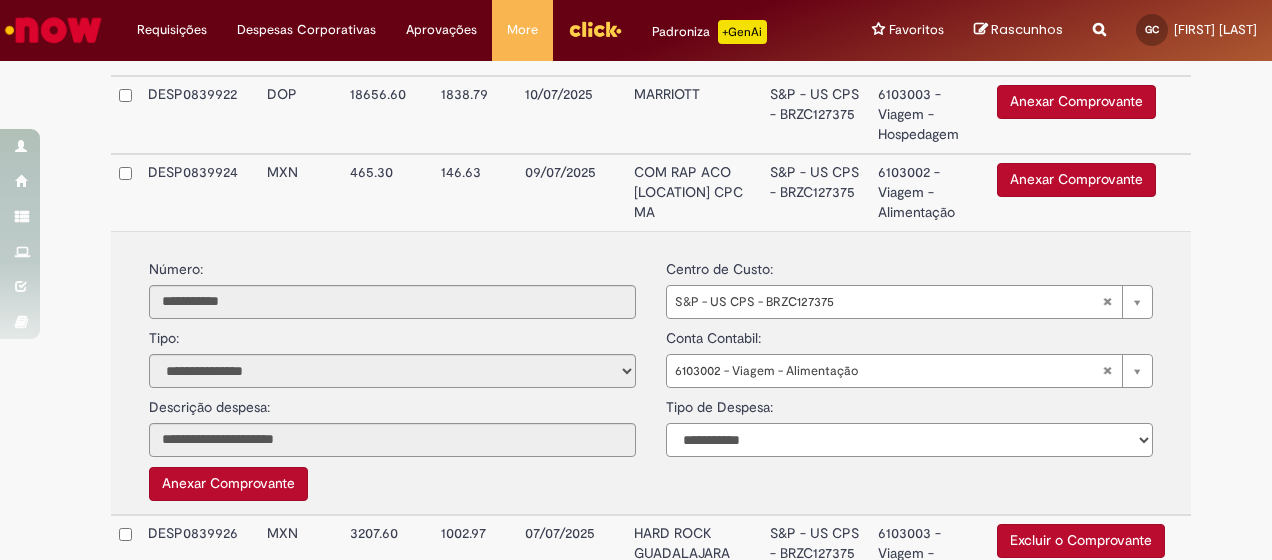 click on "**********" at bounding box center (909, 440) 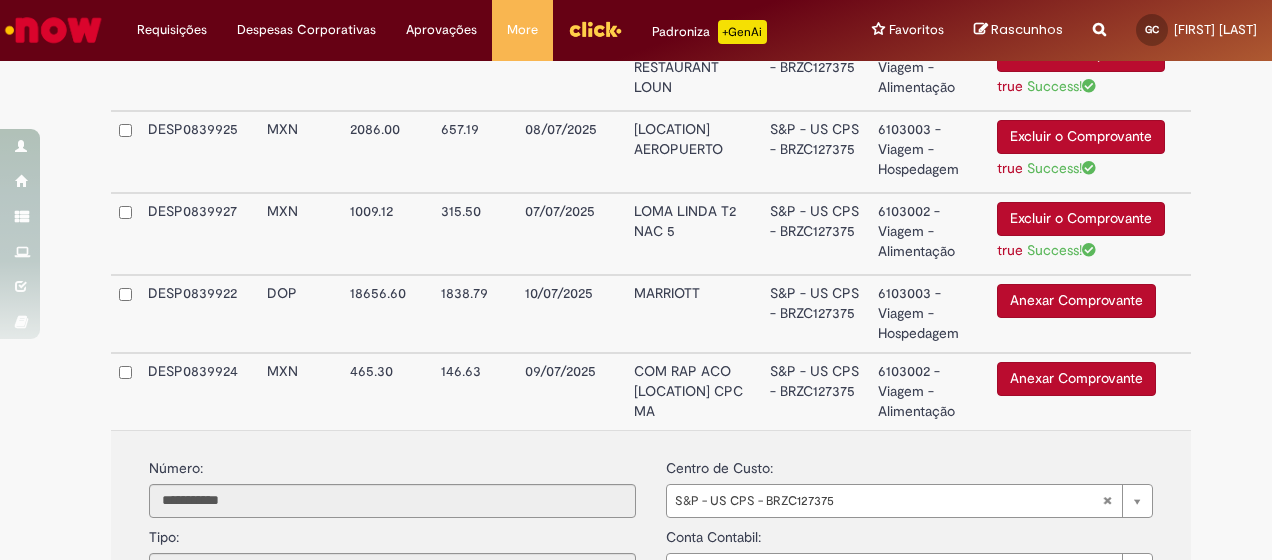 scroll, scrollTop: 788, scrollLeft: 0, axis: vertical 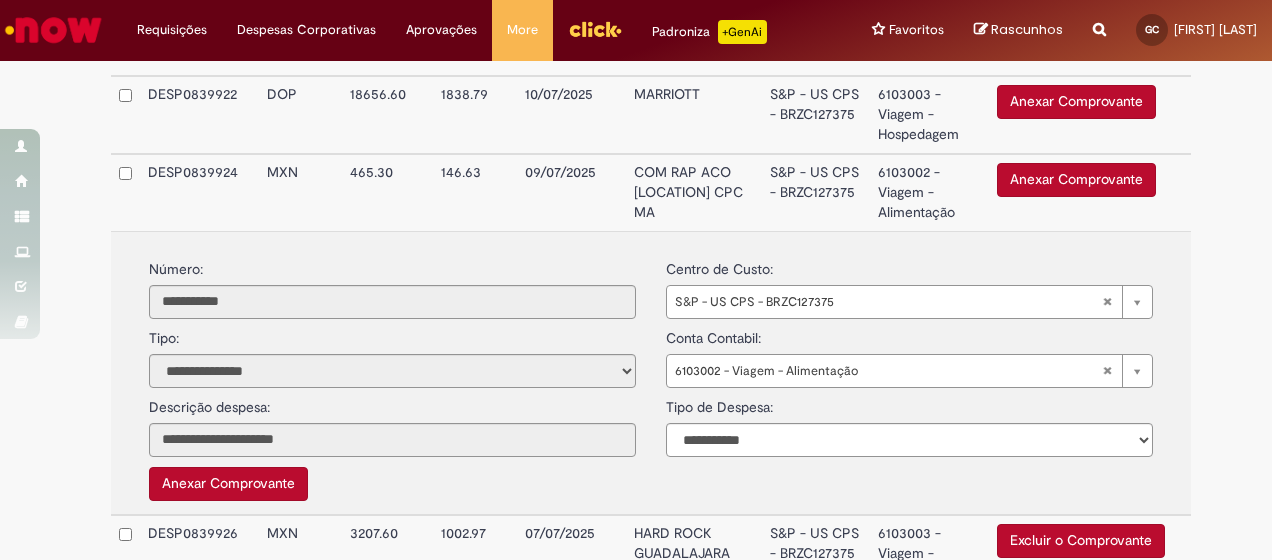 click on "Anexar Comprovante" at bounding box center (1076, 180) 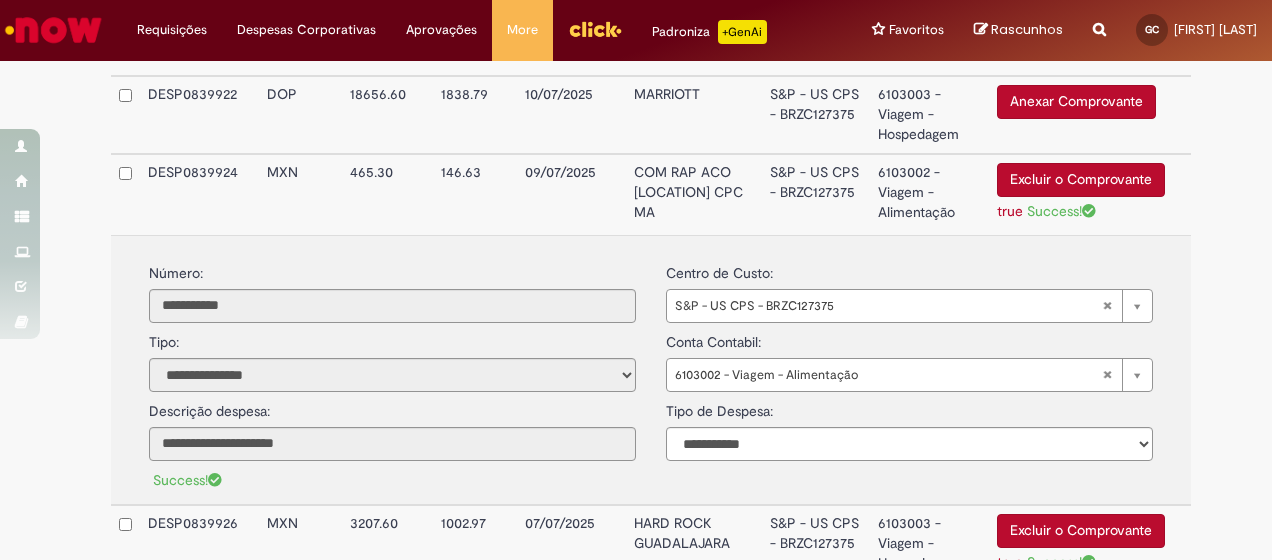 click on "DESP0839924" at bounding box center (199, 194) 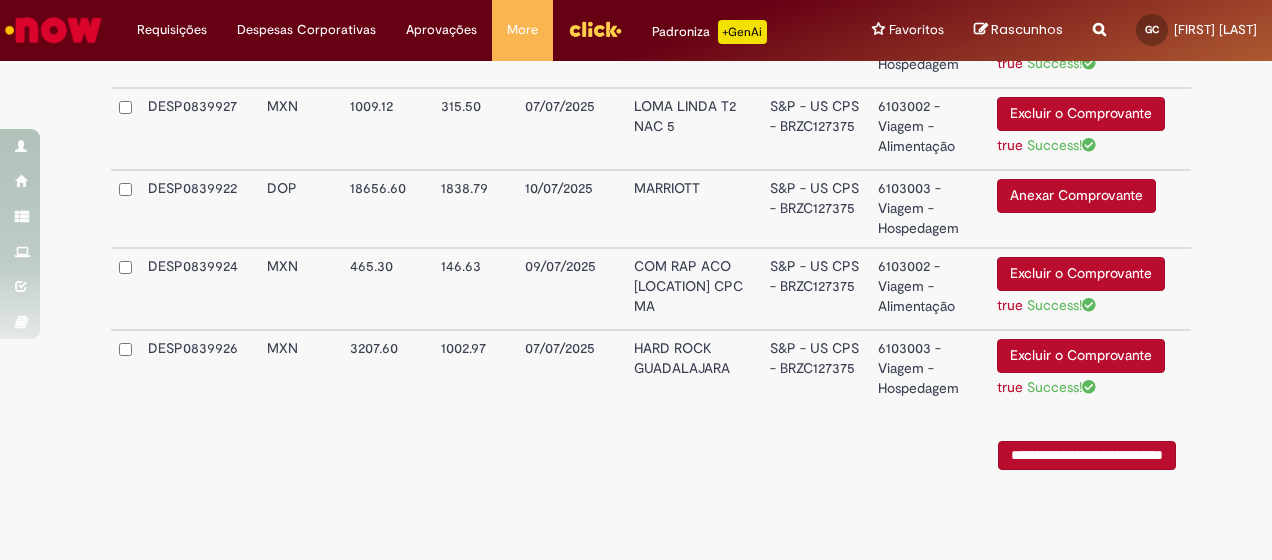 scroll, scrollTop: 895, scrollLeft: 0, axis: vertical 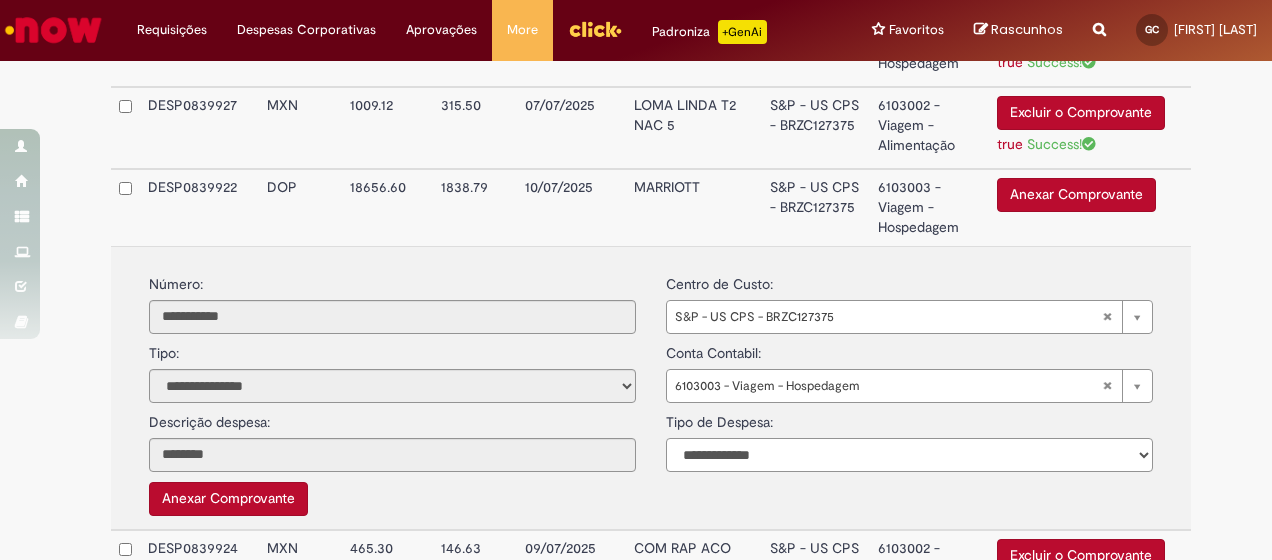 click on "**********" at bounding box center (909, 455) 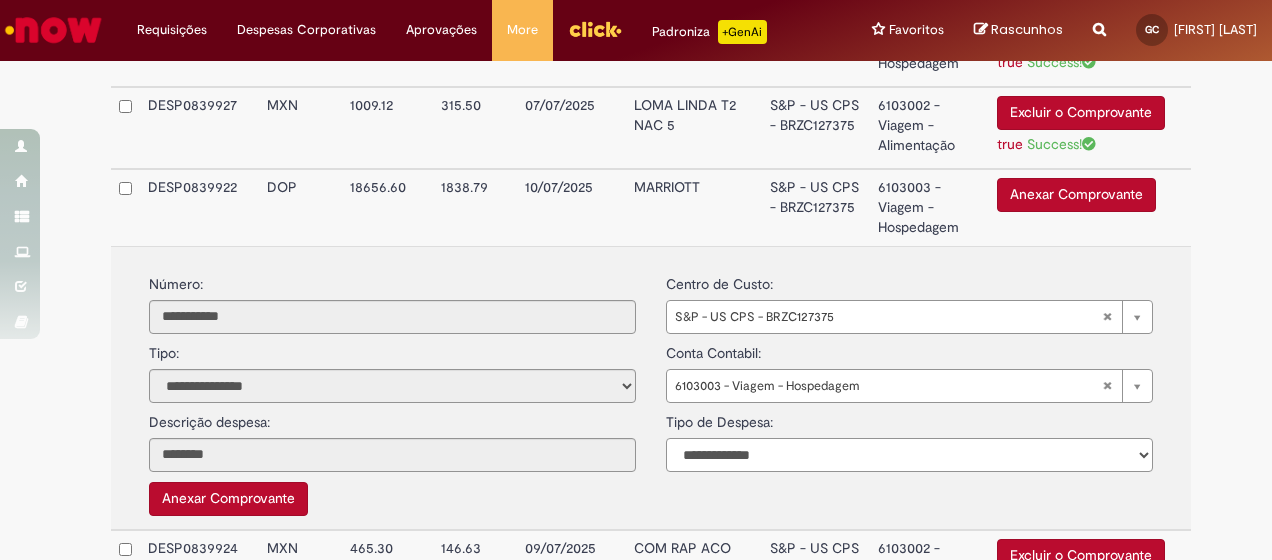 select on "*" 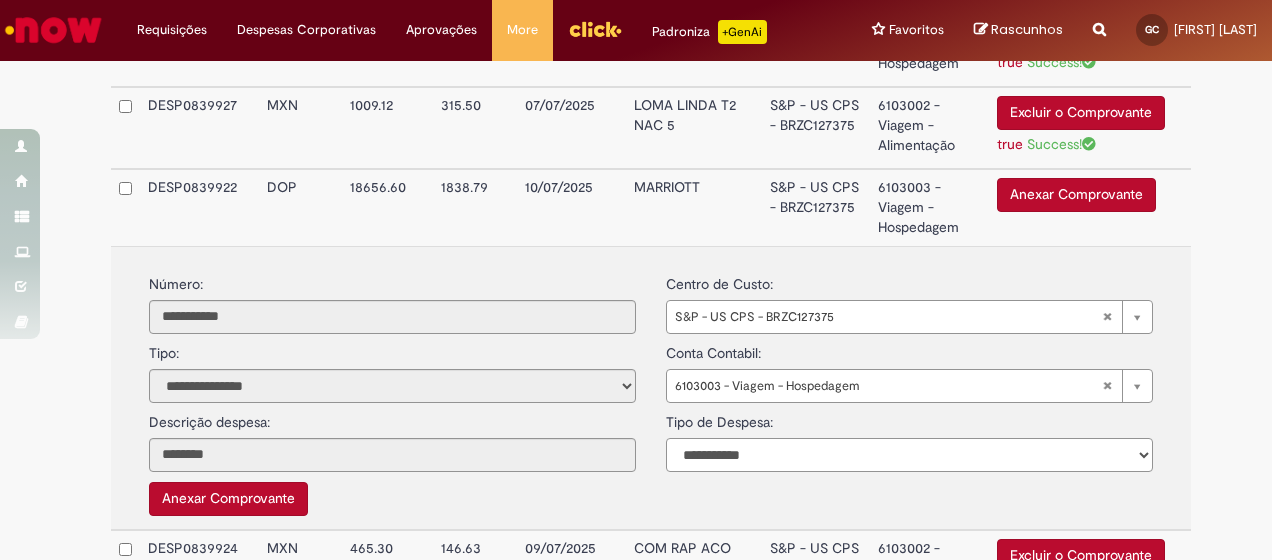 click on "**********" at bounding box center [909, 455] 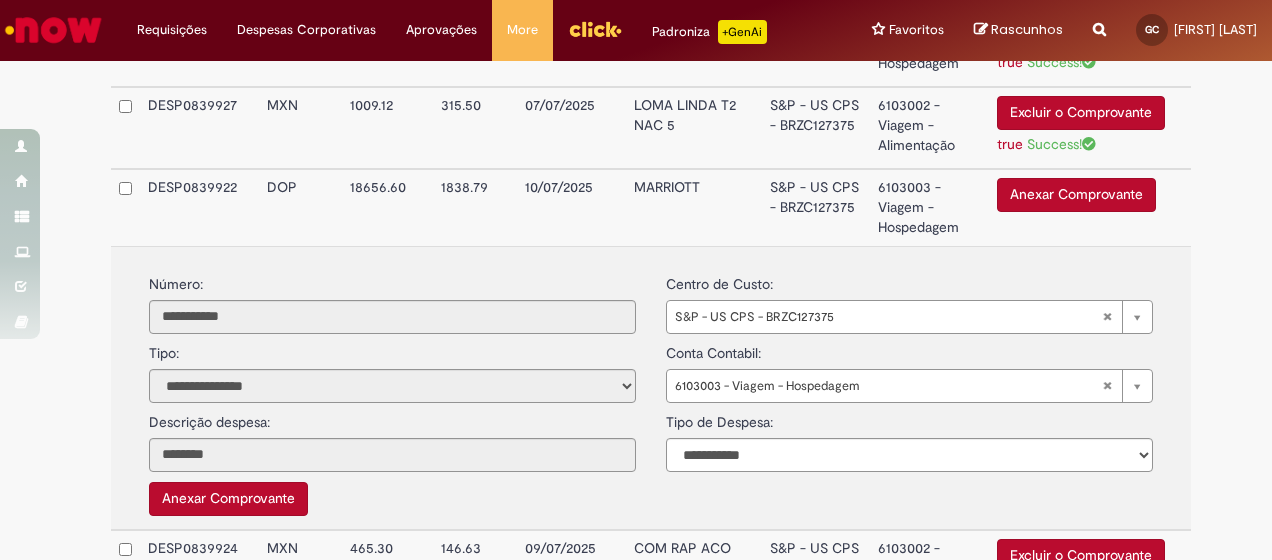 click on "Anexar Comprovante" at bounding box center [1076, 195] 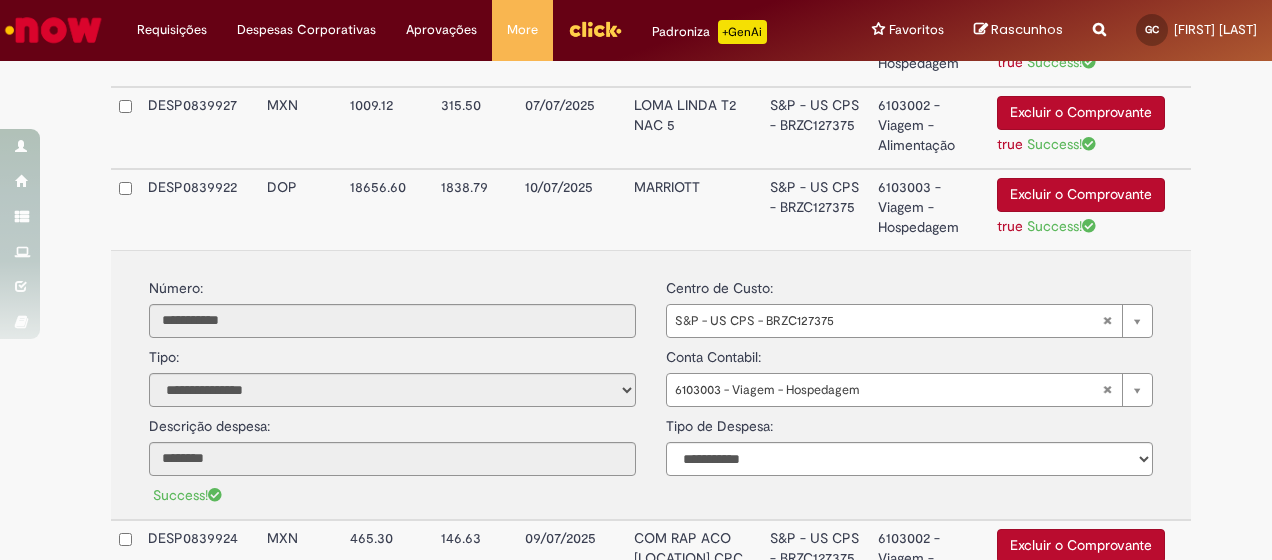 click on "DESP0839922" at bounding box center (199, 209) 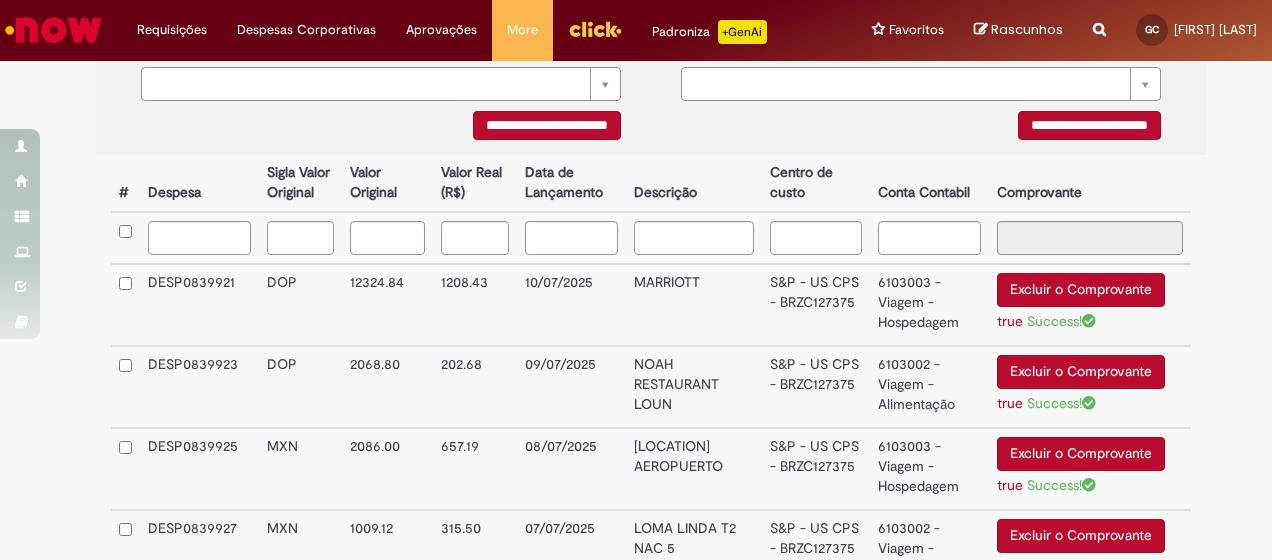 scroll, scrollTop: 395, scrollLeft: 0, axis: vertical 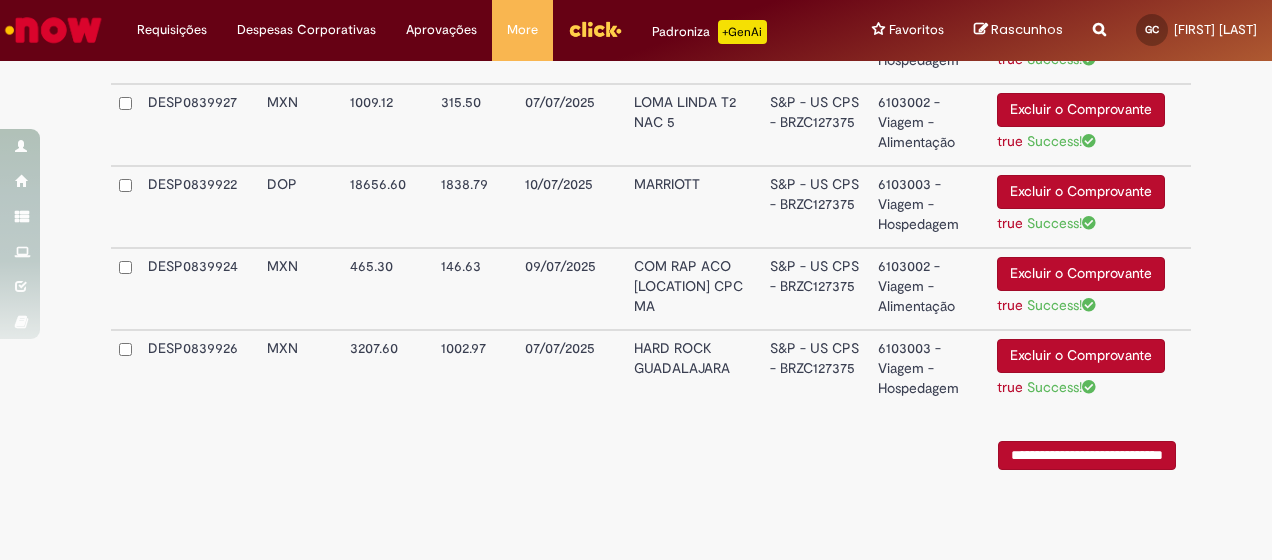 click on "**********" at bounding box center [1087, 455] 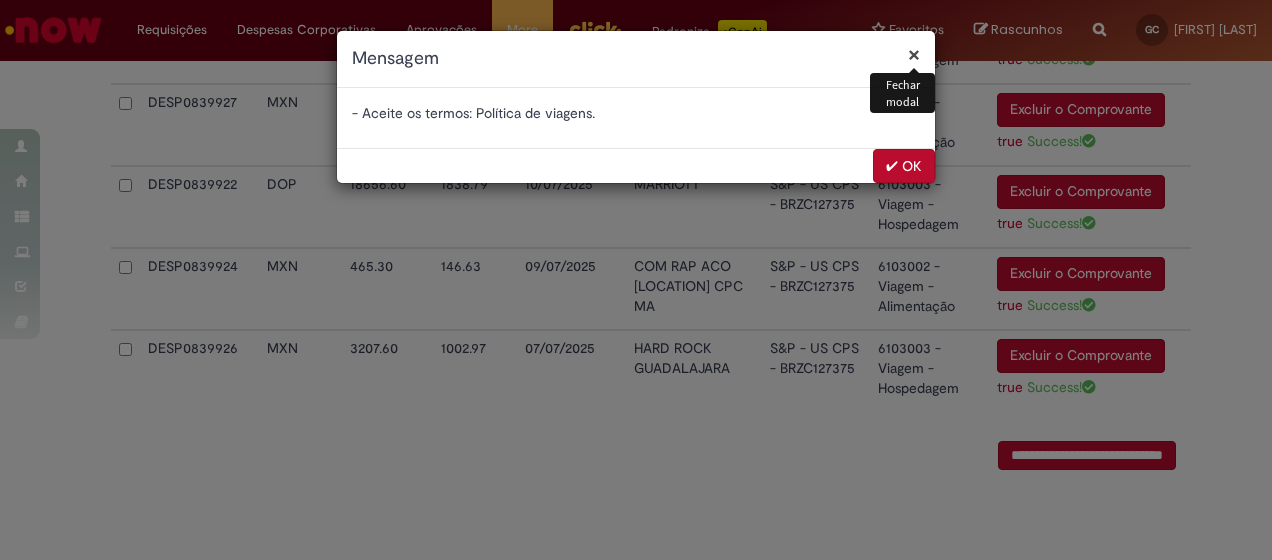 click on "✔ OK" at bounding box center [904, 166] 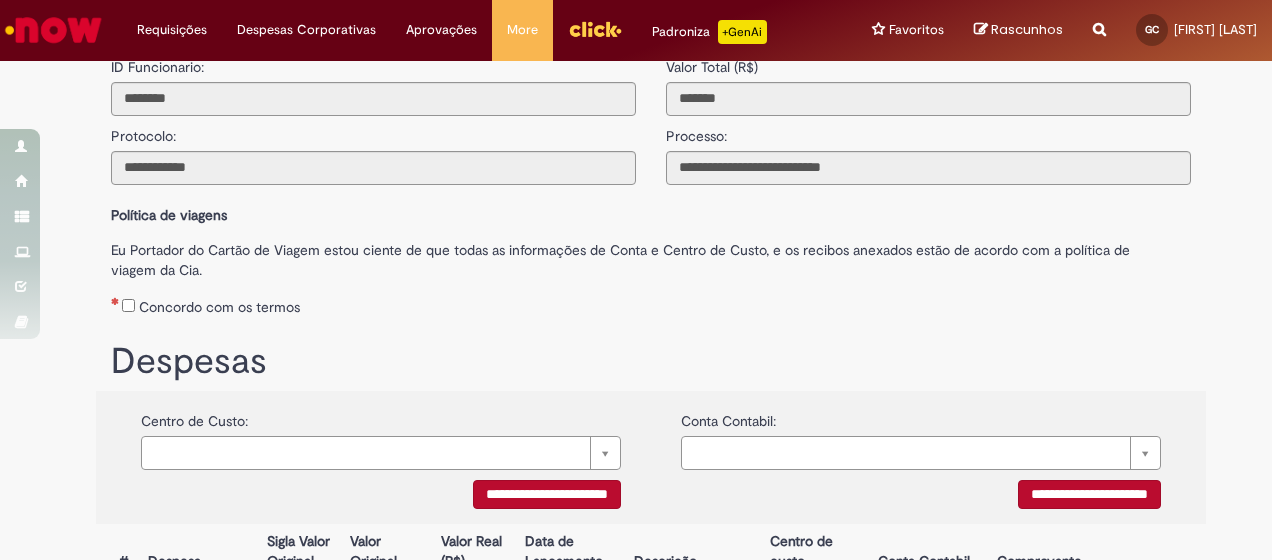 scroll, scrollTop: 98, scrollLeft: 0, axis: vertical 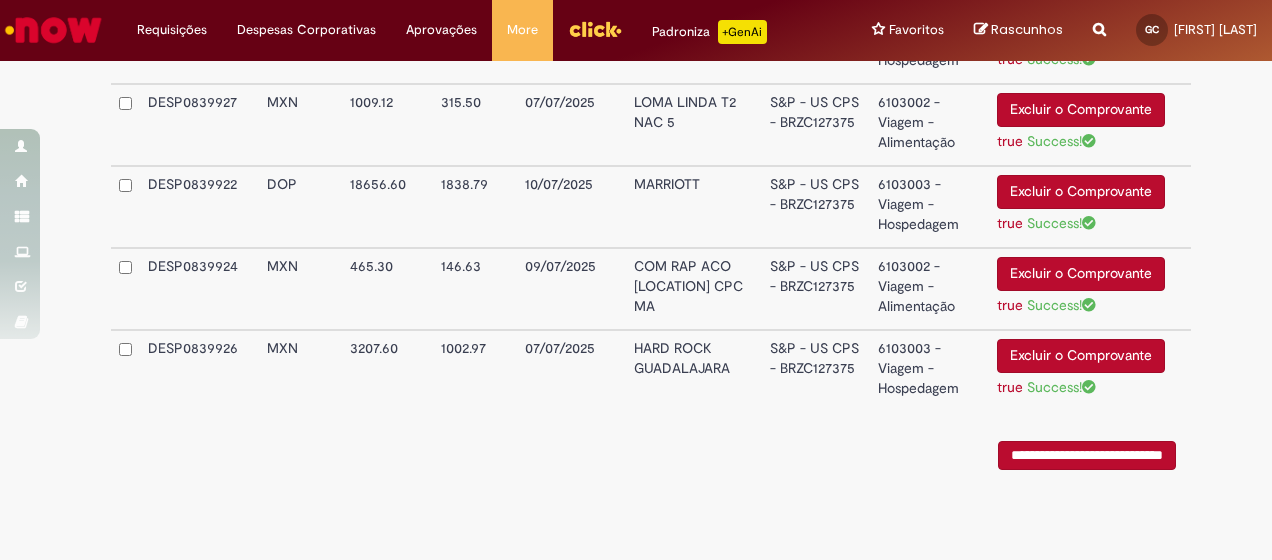 click on "**********" at bounding box center (1087, 455) 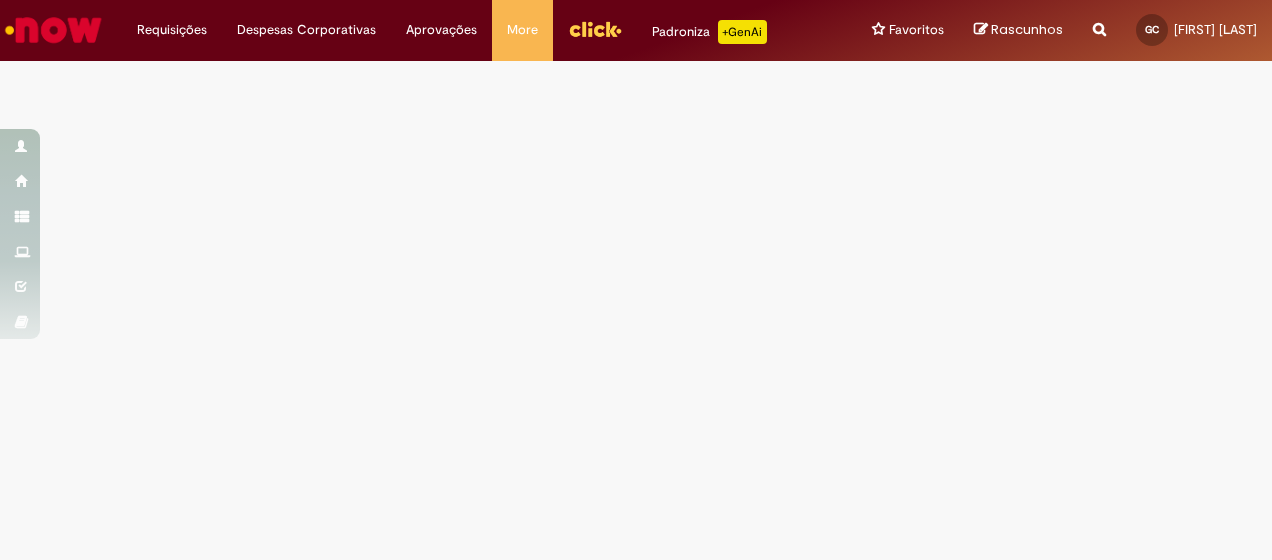 scroll, scrollTop: 0, scrollLeft: 0, axis: both 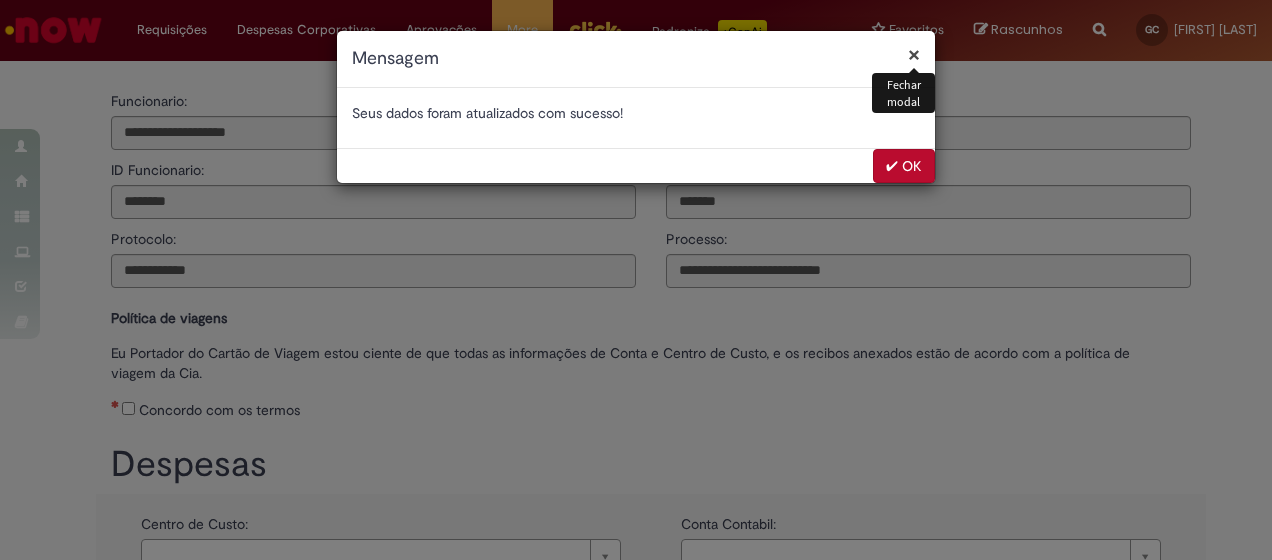 click on "✔ OK" at bounding box center (904, 166) 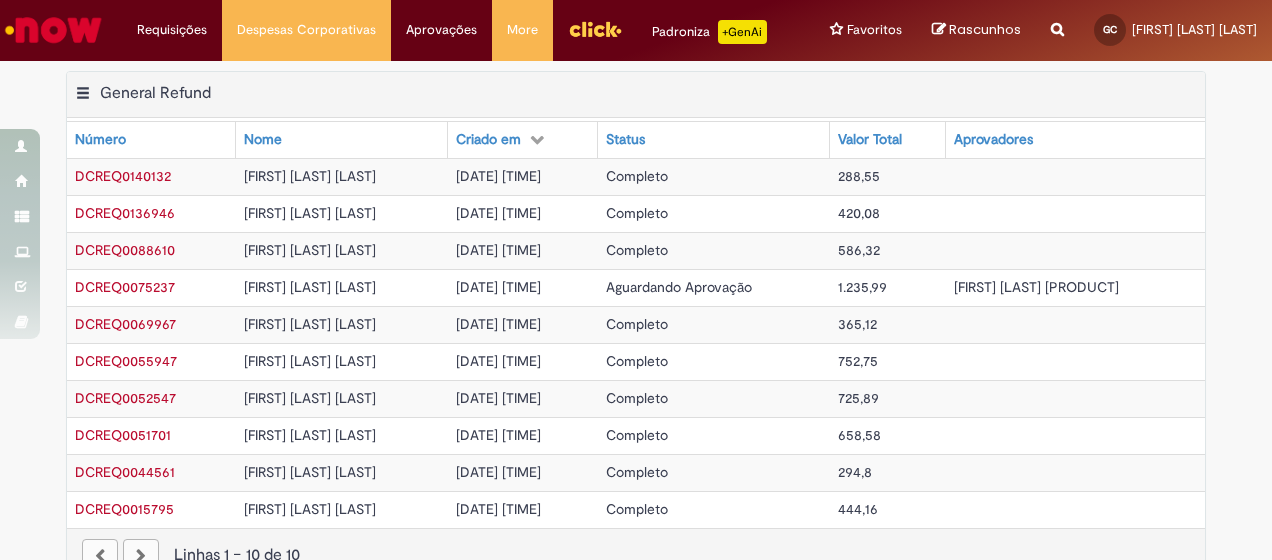 scroll, scrollTop: 0, scrollLeft: 0, axis: both 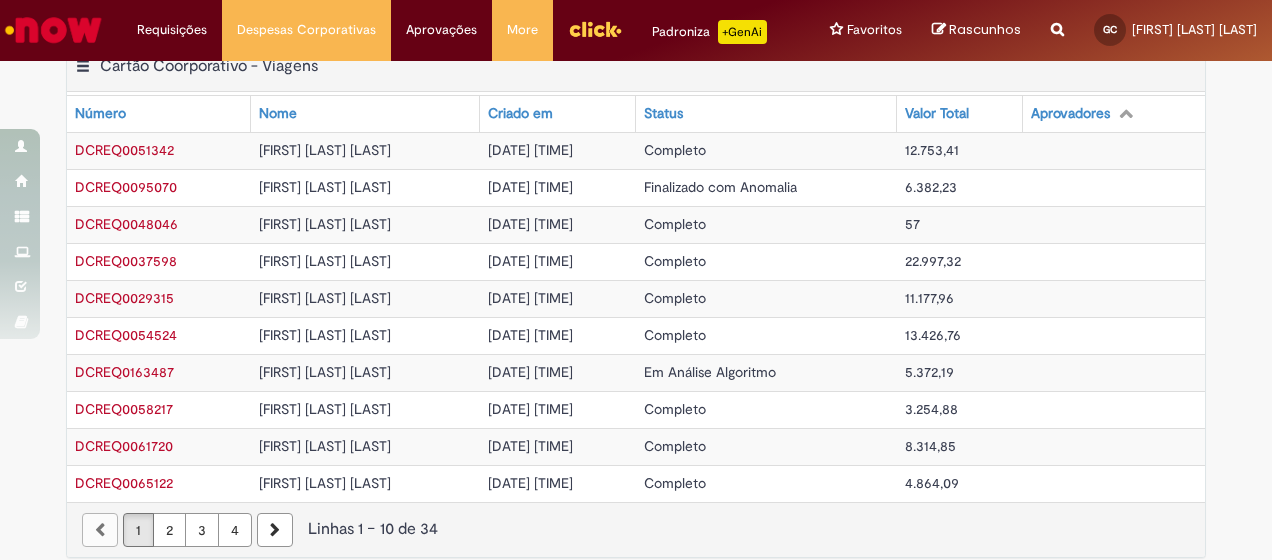 click on "4" at bounding box center [235, 530] 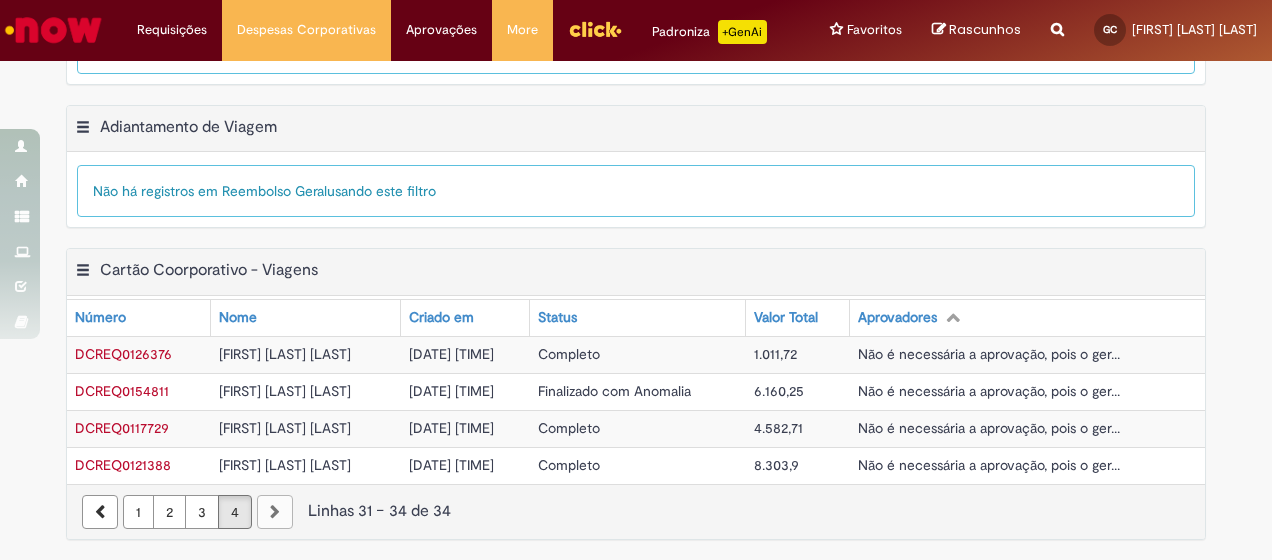 scroll, scrollTop: 627, scrollLeft: 0, axis: vertical 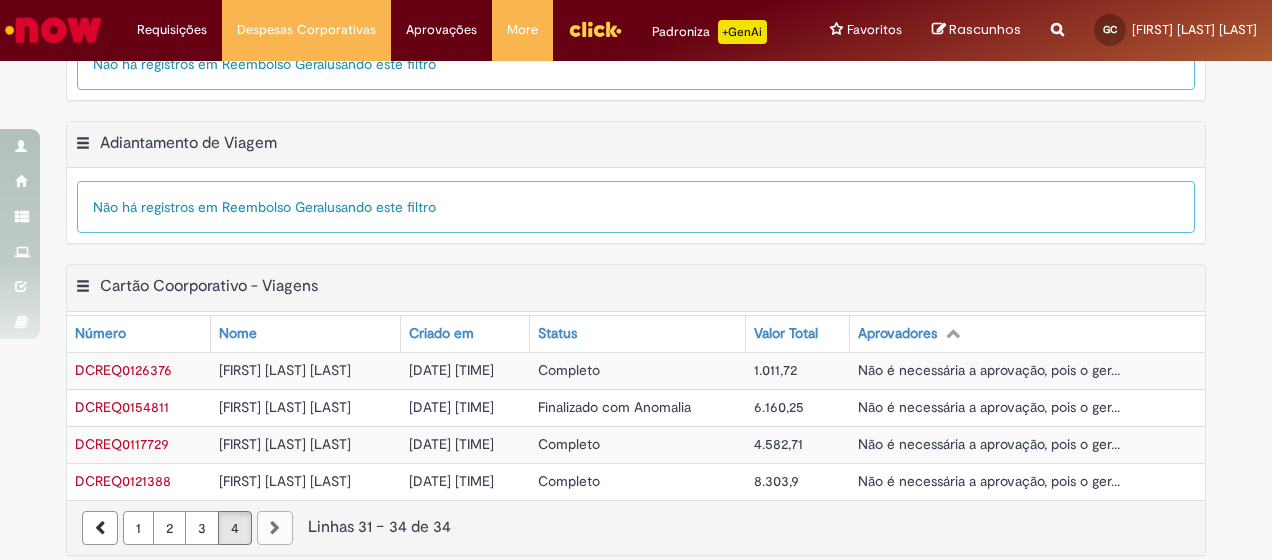 click on "3" at bounding box center [202, 528] 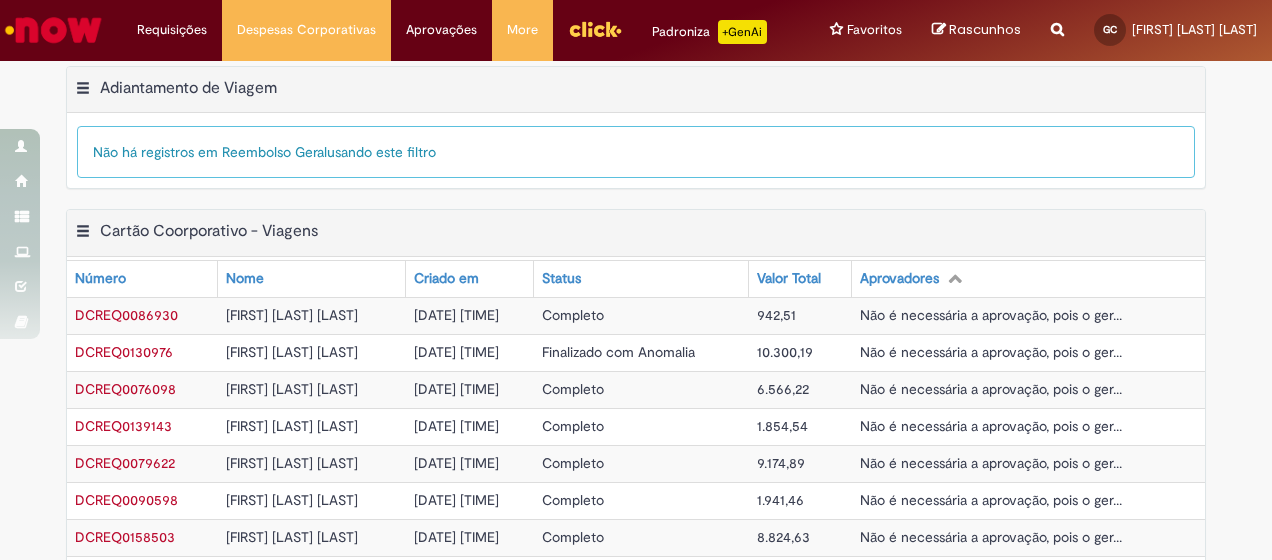 scroll, scrollTop: 847, scrollLeft: 0, axis: vertical 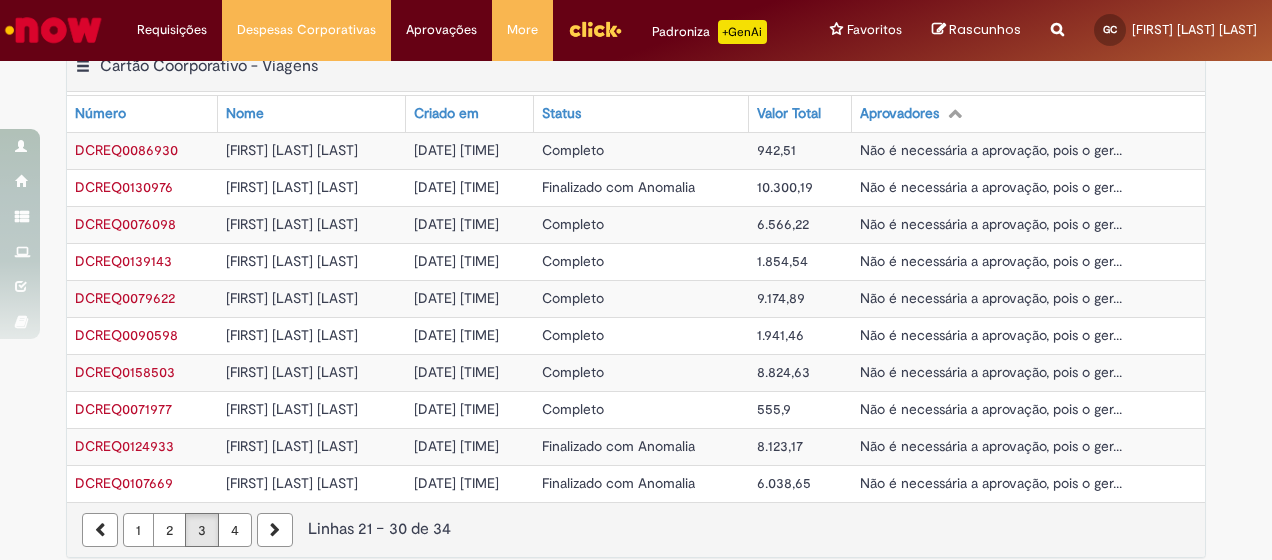 click on "2" at bounding box center [169, 530] 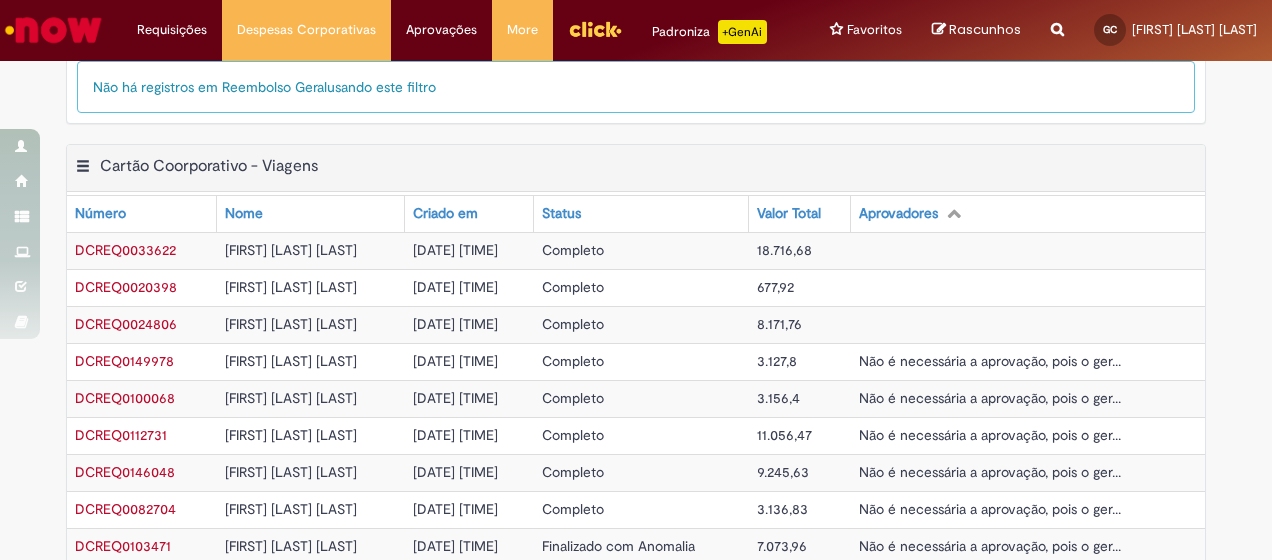 scroll, scrollTop: 847, scrollLeft: 0, axis: vertical 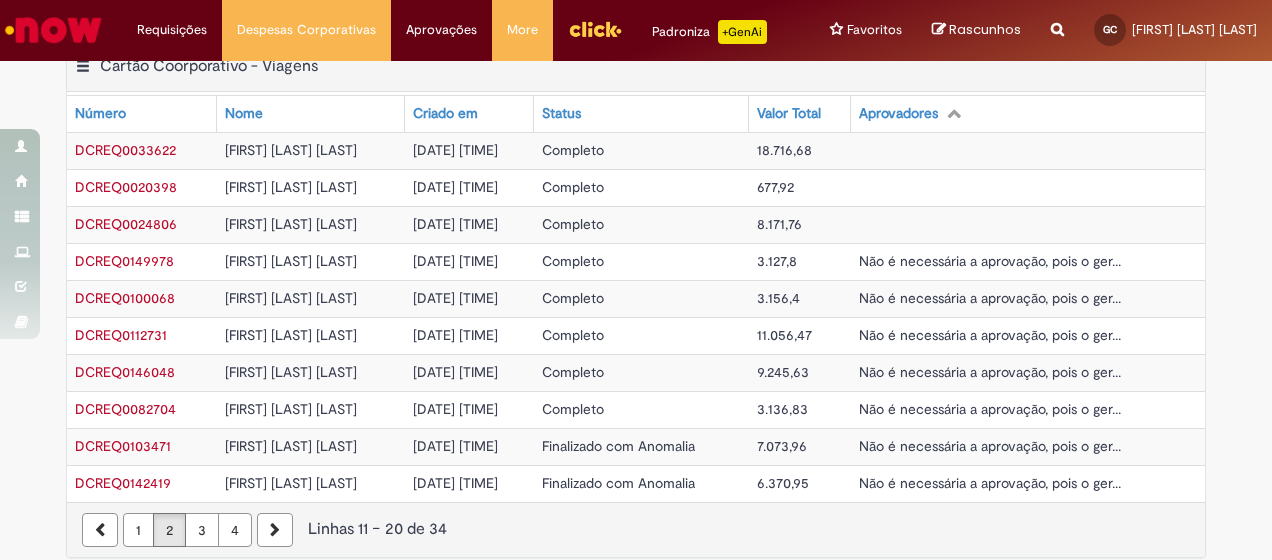 click on "1" at bounding box center (138, 530) 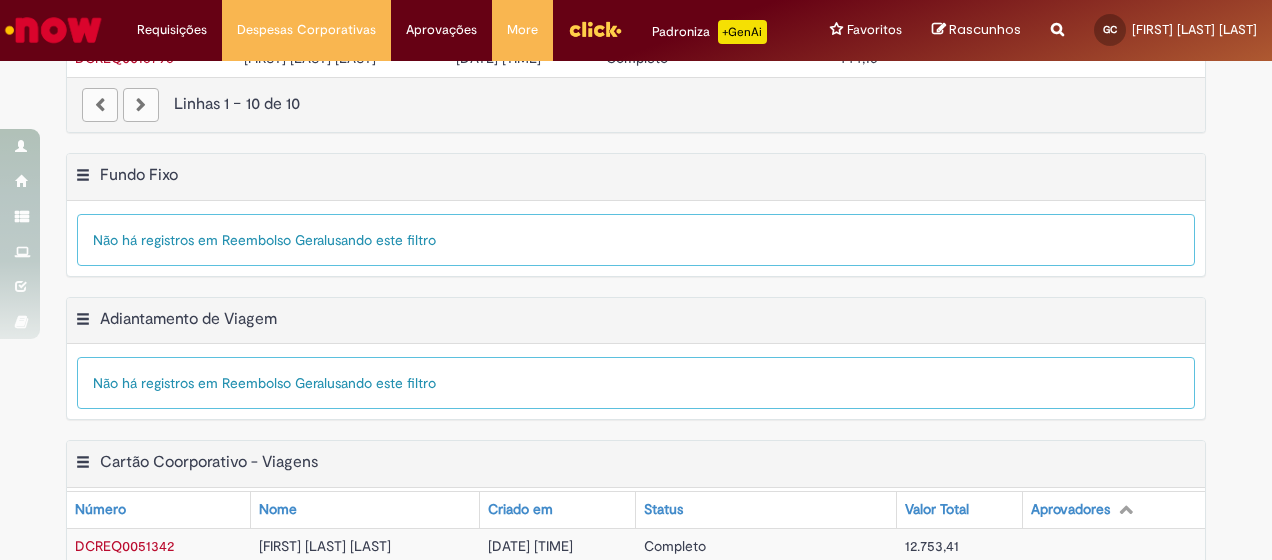 scroll, scrollTop: 447, scrollLeft: 0, axis: vertical 